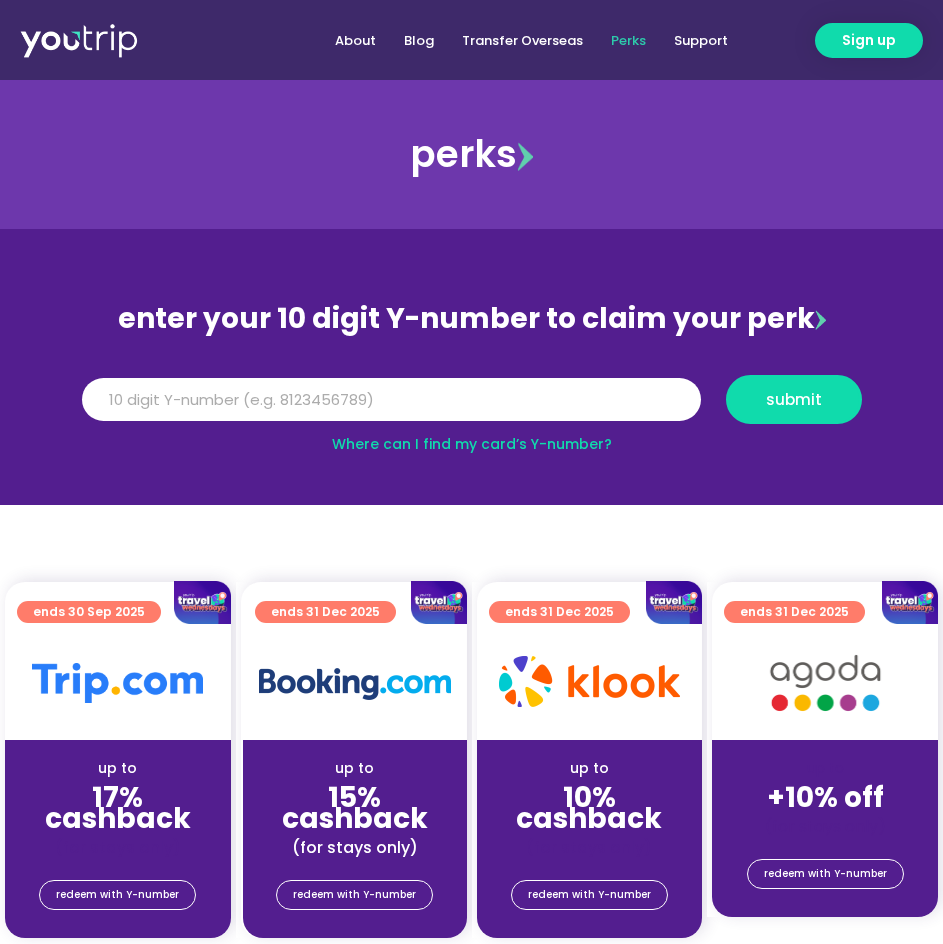 scroll, scrollTop: 0, scrollLeft: 0, axis: both 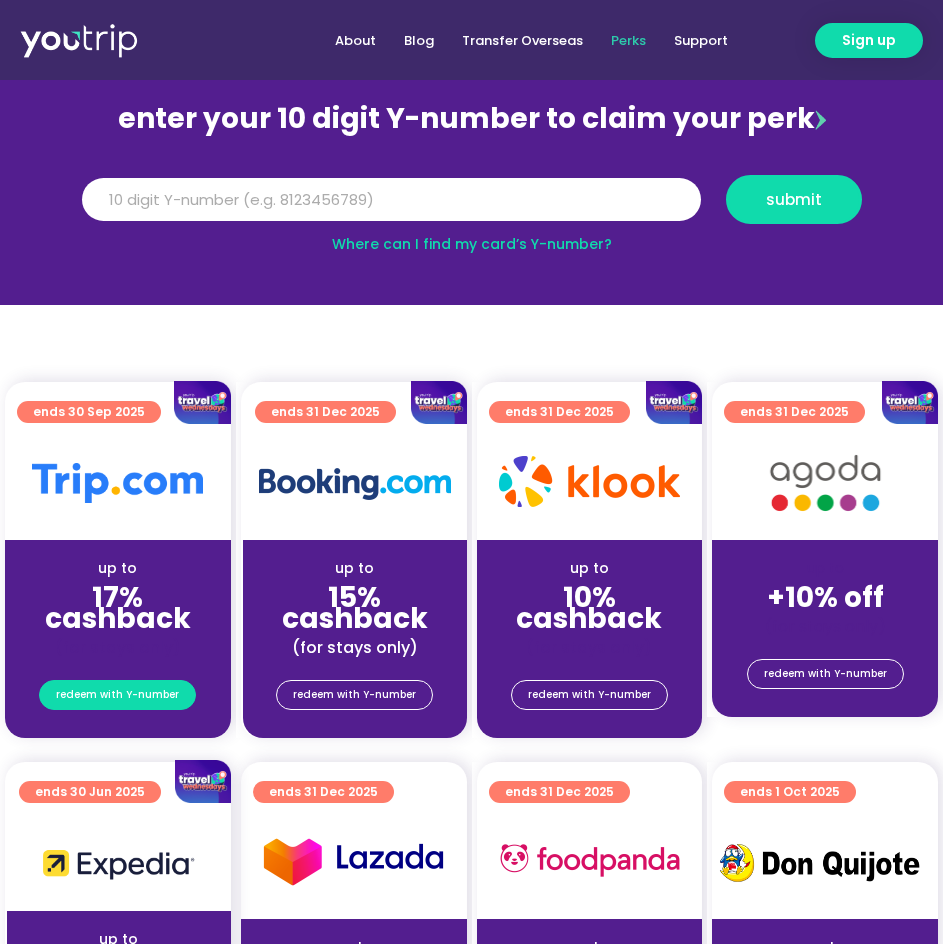 click on "redeem with Y-number" at bounding box center [117, 695] 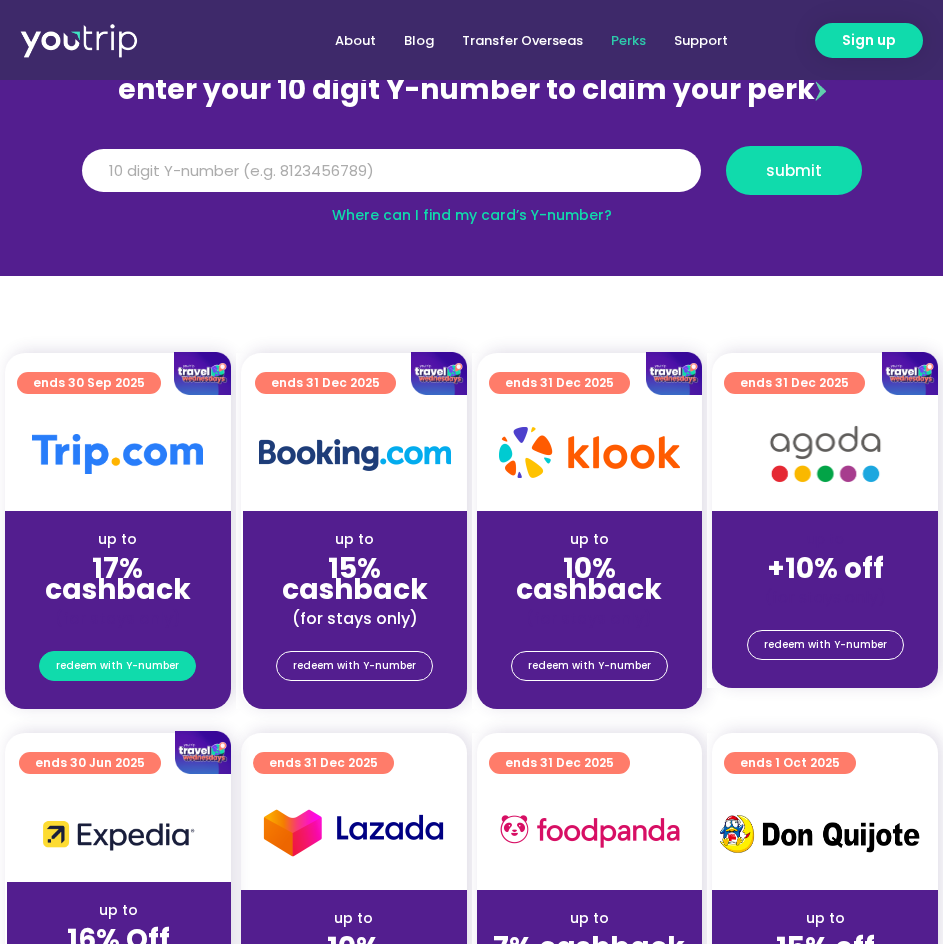 click on "redeem with Y-number" at bounding box center (117, 666) 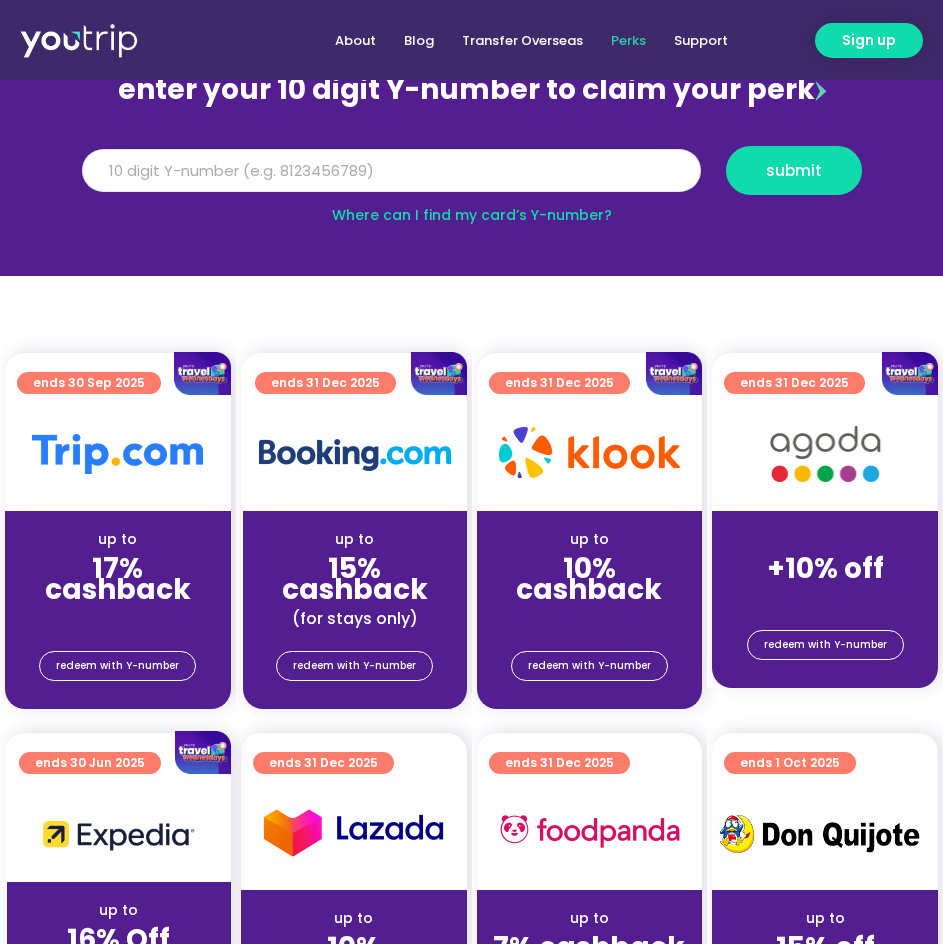 click on "Y Number" at bounding box center (391, 171) 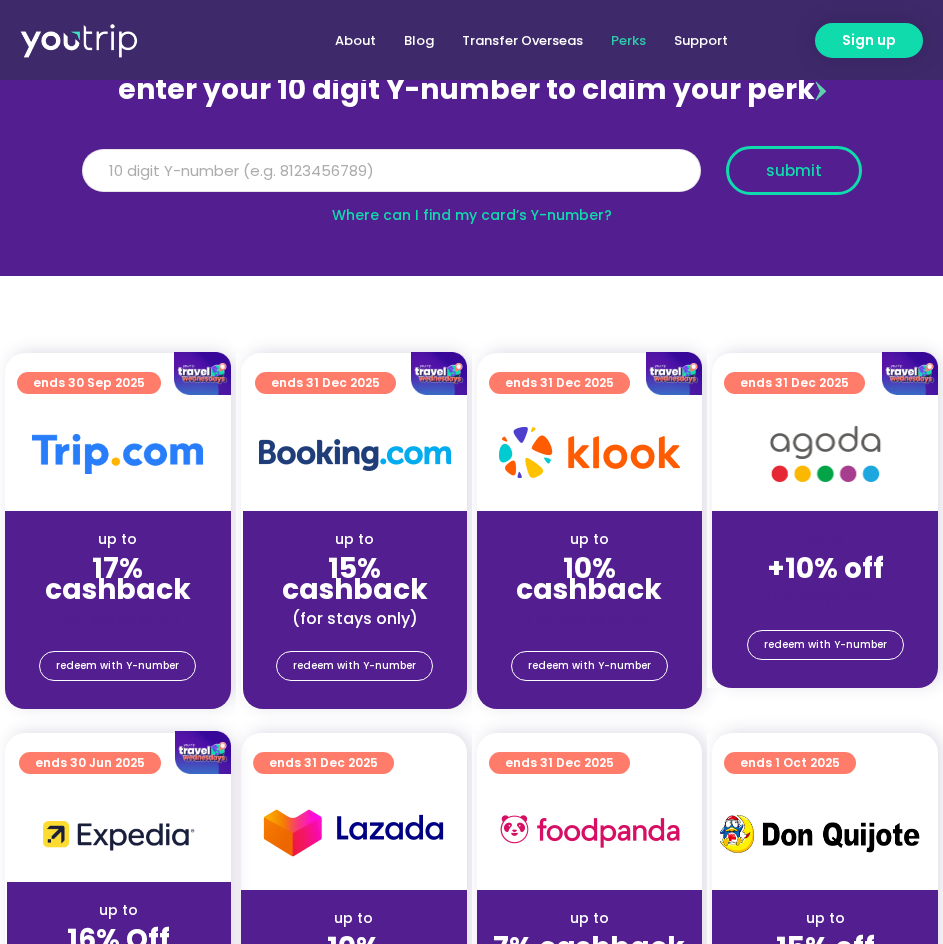 type on "[PHONE]" 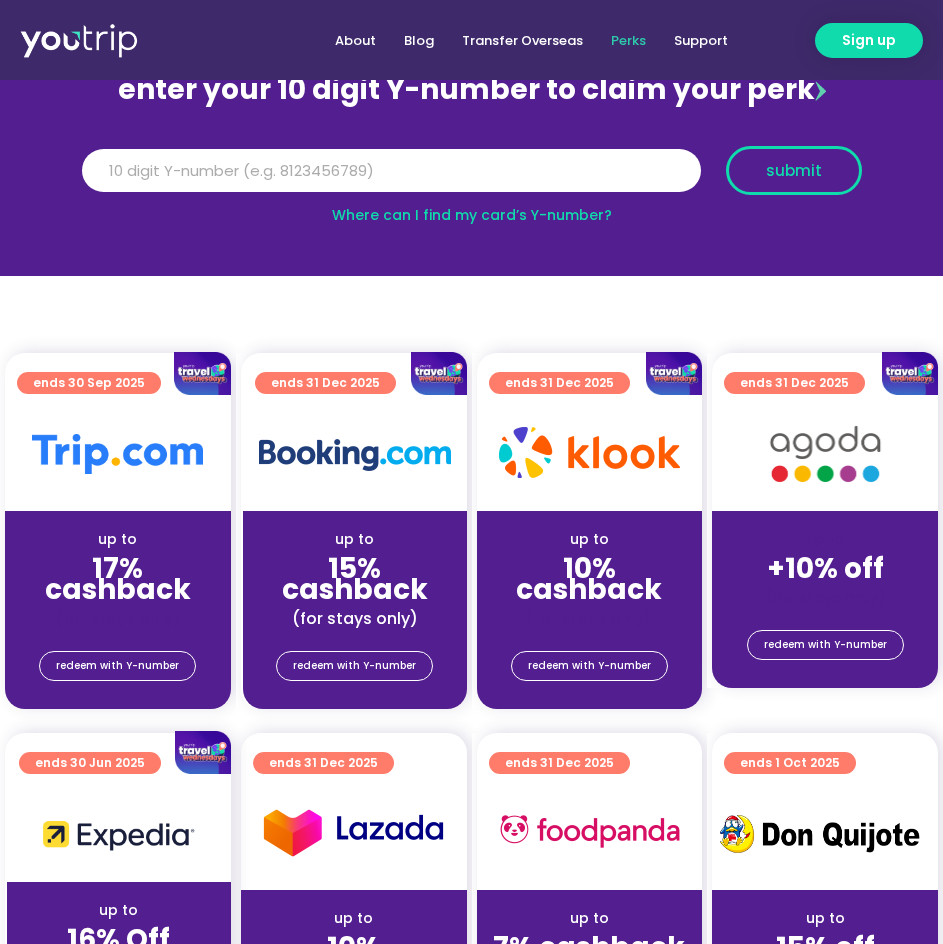 click on "submit" at bounding box center (794, 170) 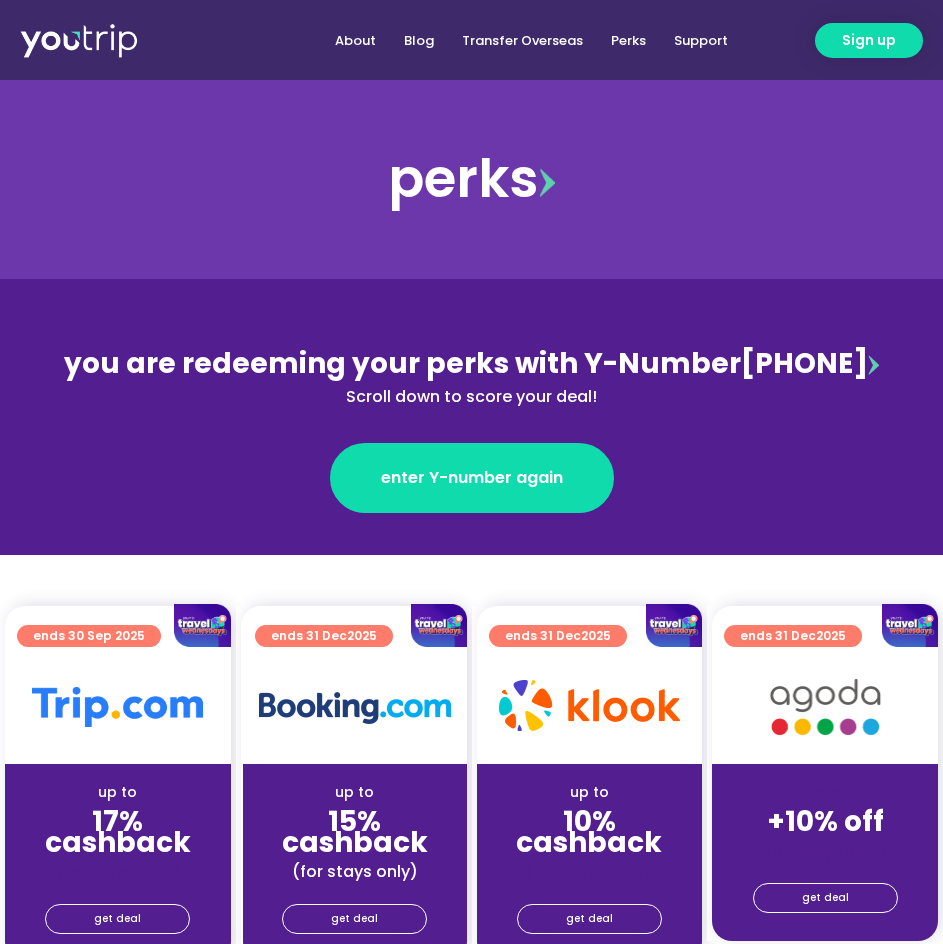 scroll, scrollTop: 0, scrollLeft: 0, axis: both 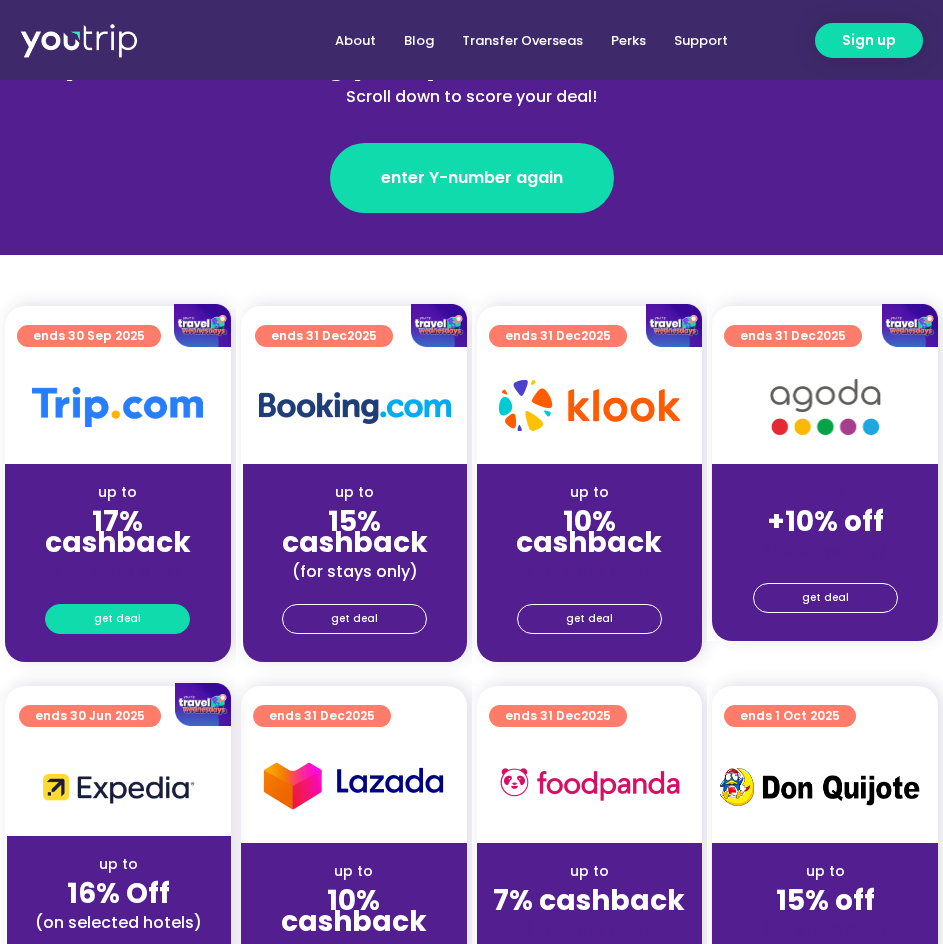 click on "get deal" at bounding box center [117, 619] 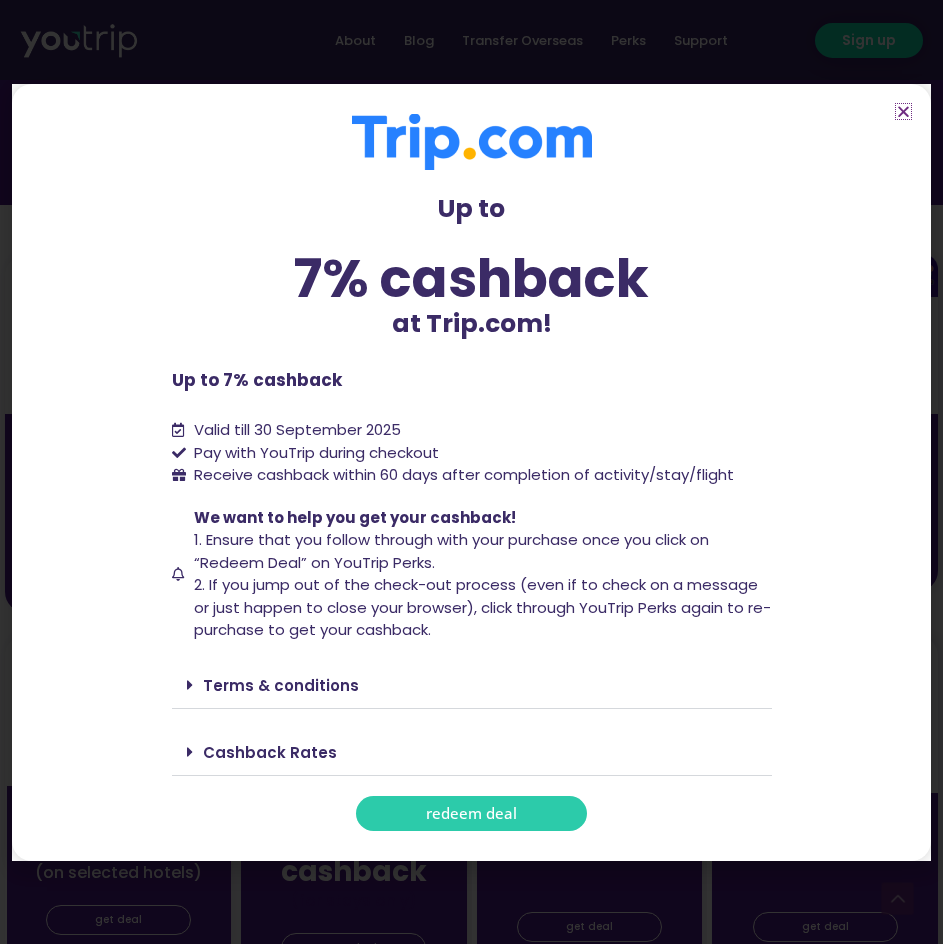 scroll, scrollTop: 400, scrollLeft: 0, axis: vertical 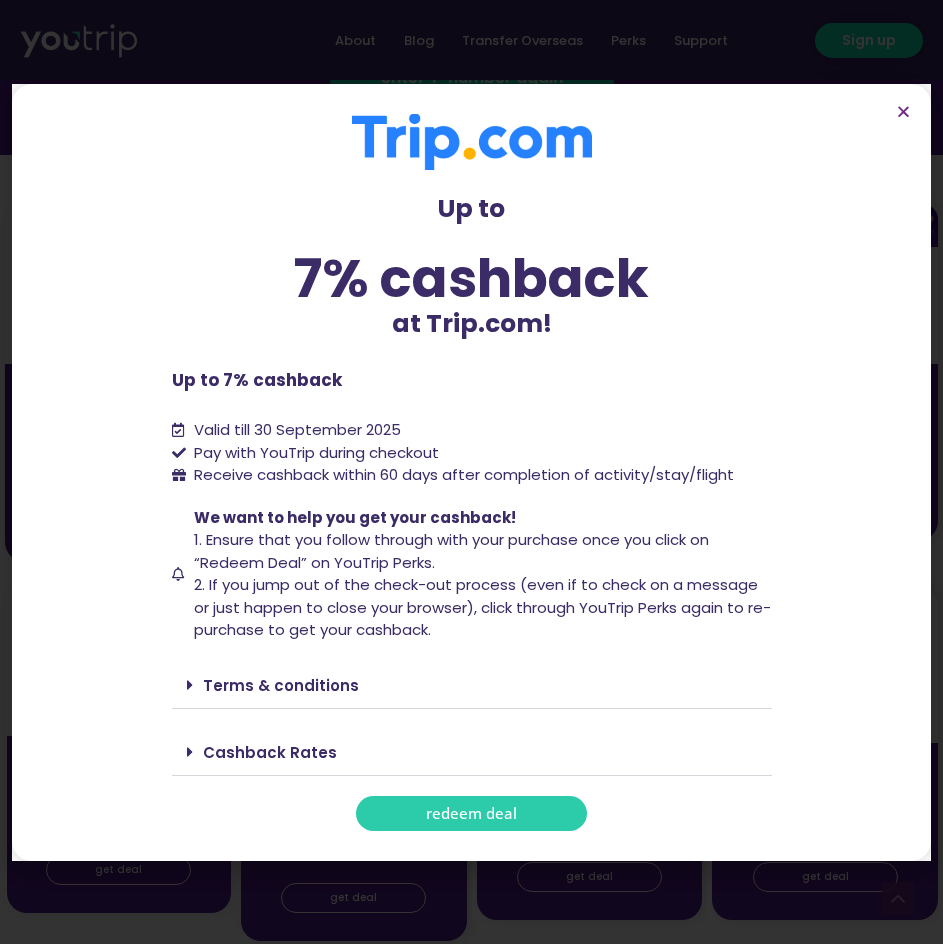 click on "redeem deal" at bounding box center (471, 813) 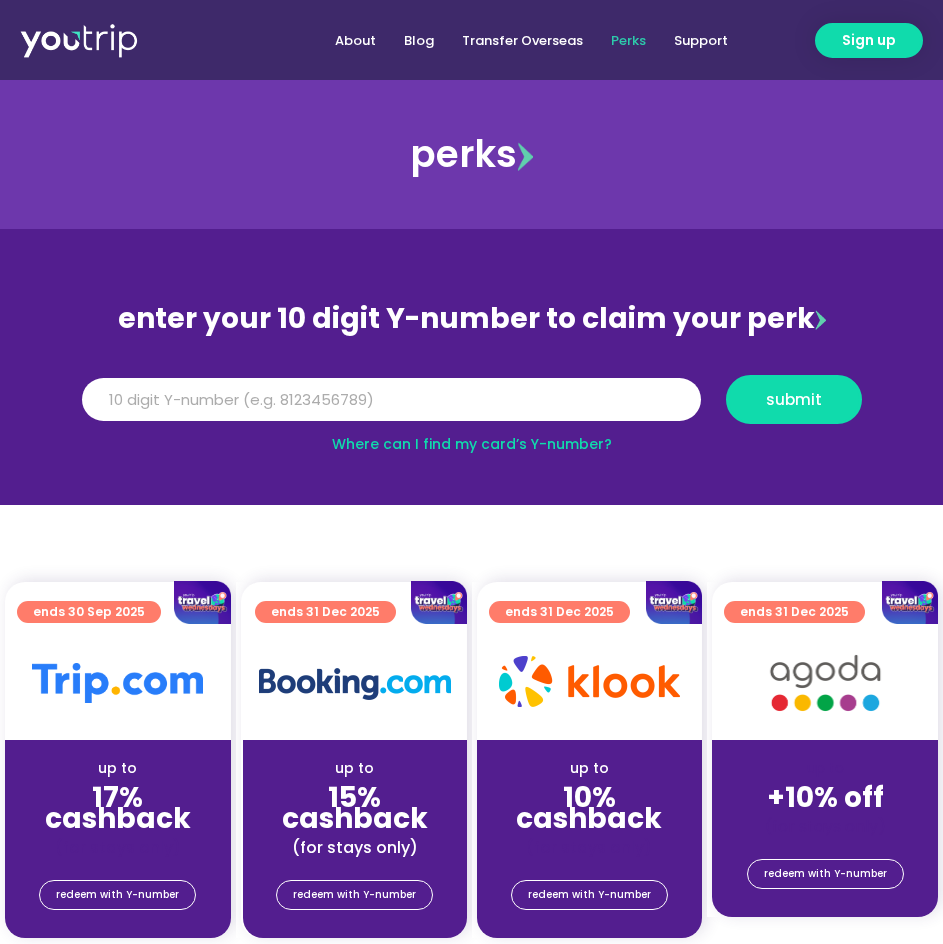 scroll, scrollTop: 0, scrollLeft: 0, axis: both 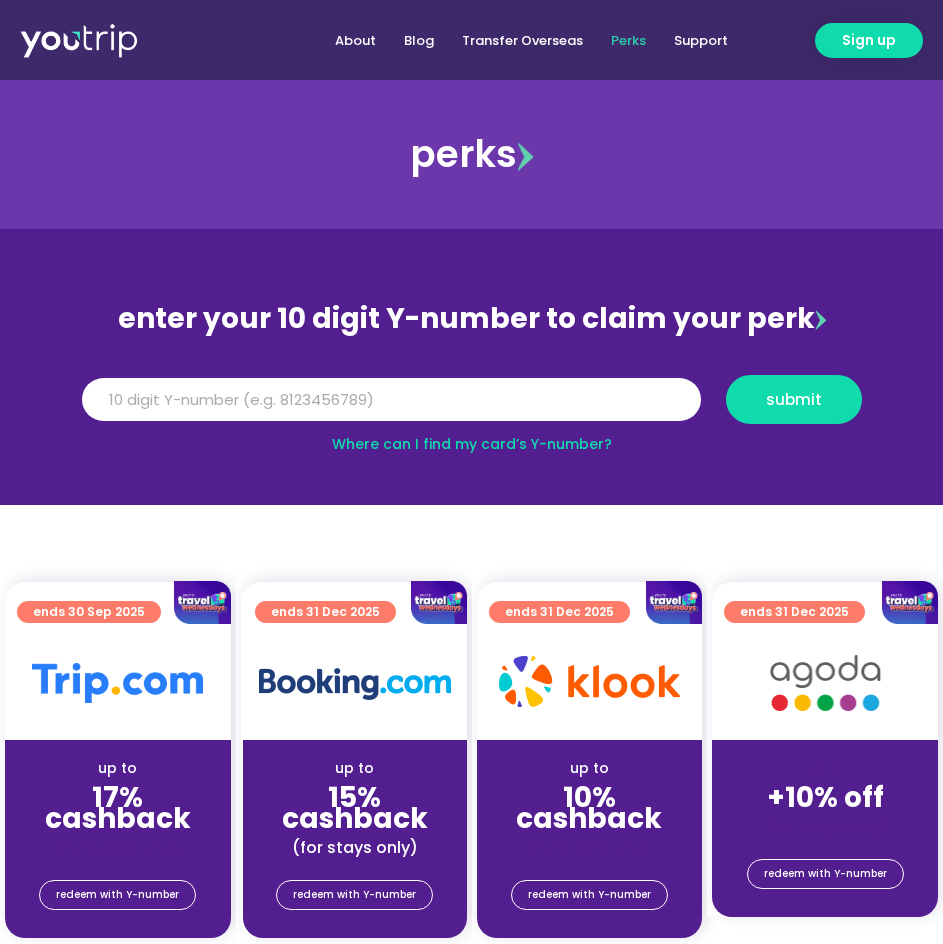 type on "5" 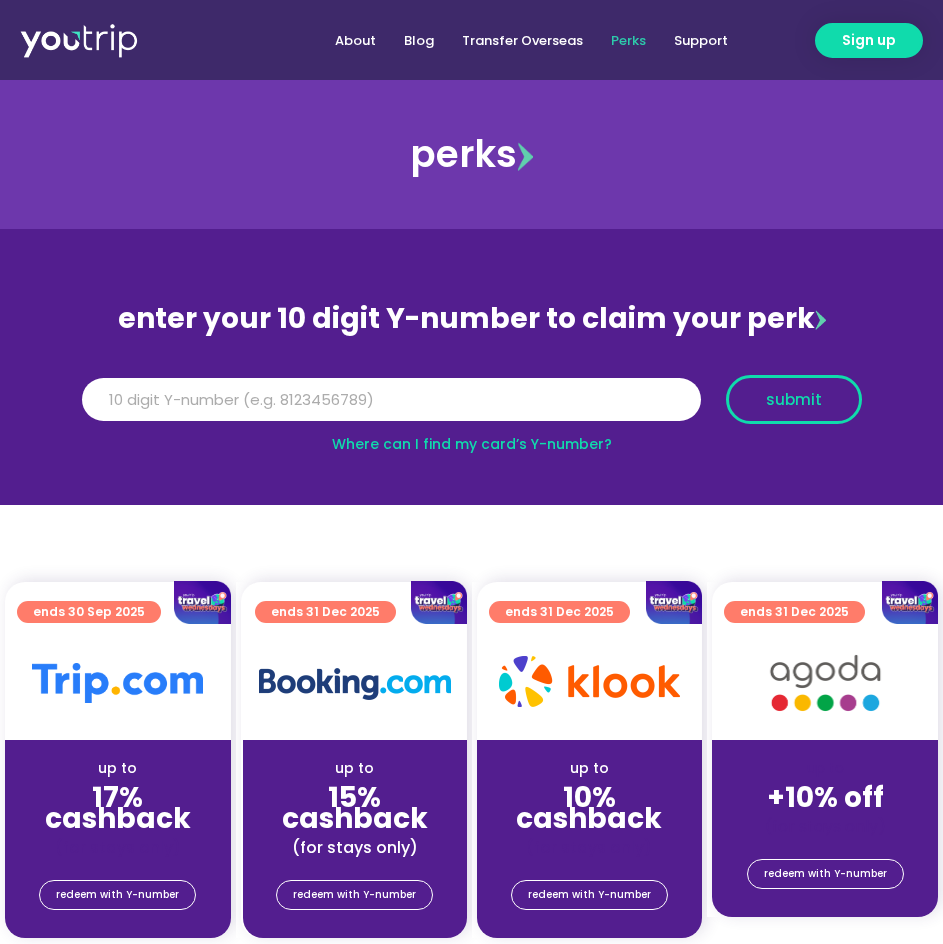 type on "[PHONE]" 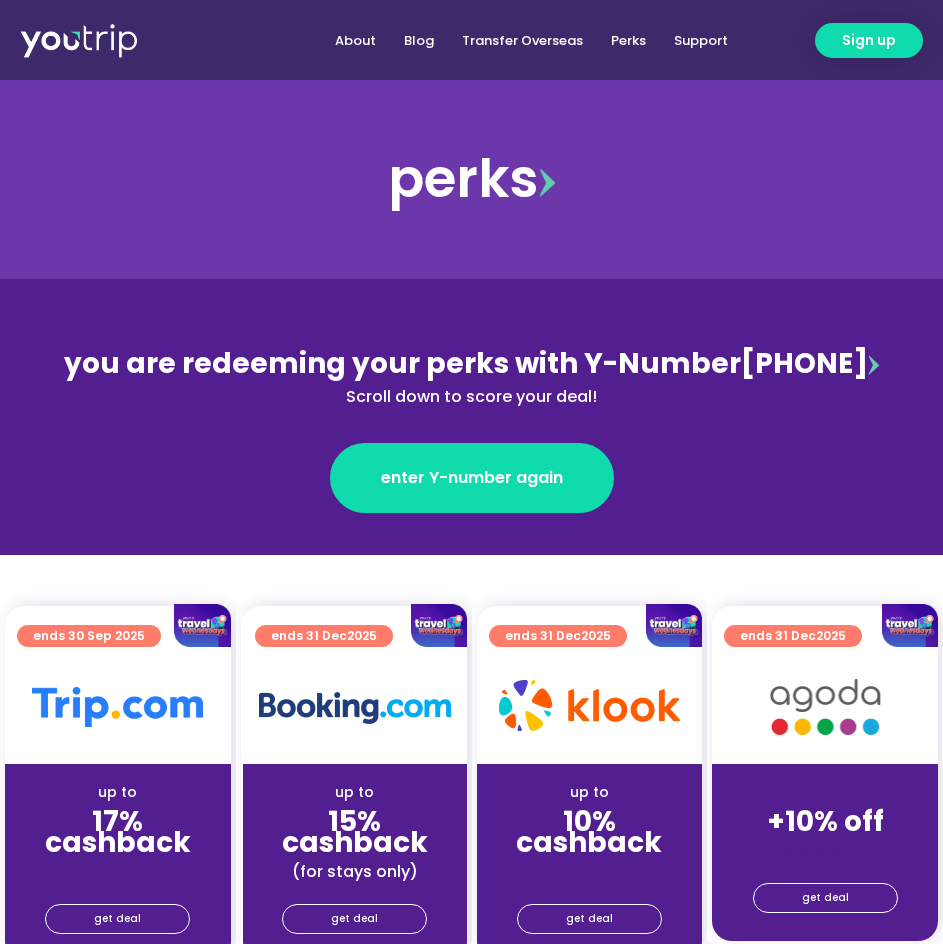 scroll, scrollTop: 0, scrollLeft: 0, axis: both 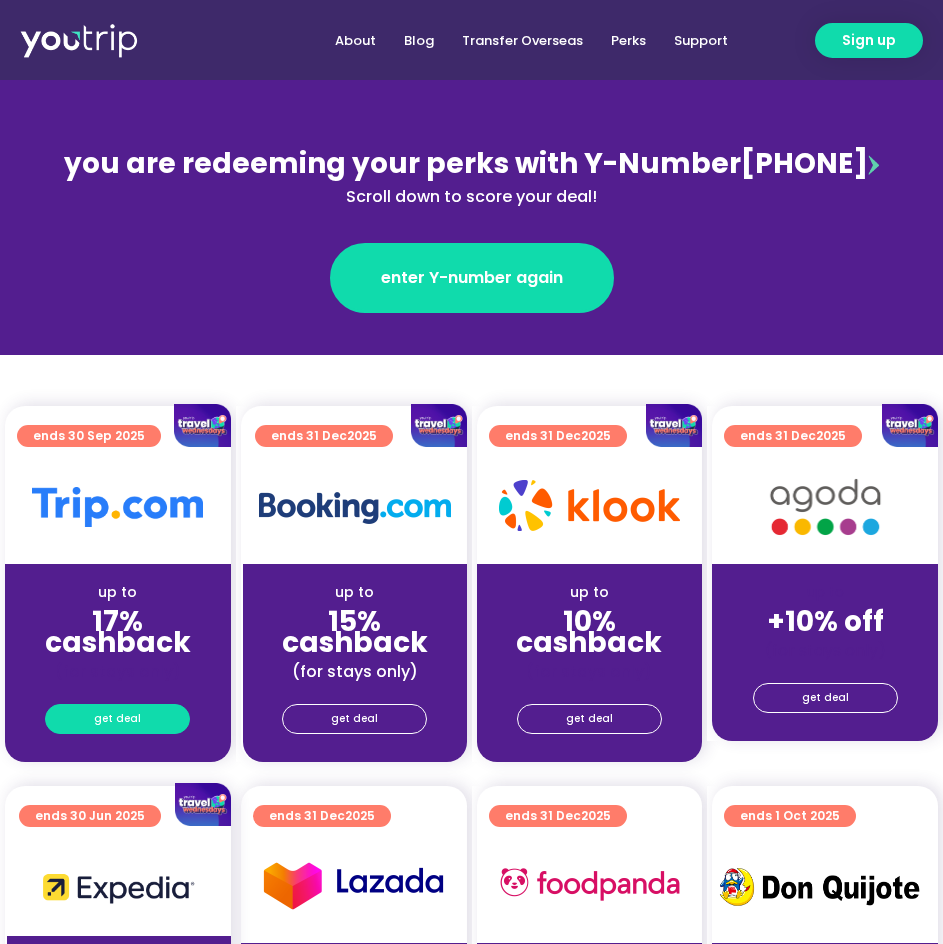 click on "get deal" at bounding box center (117, 719) 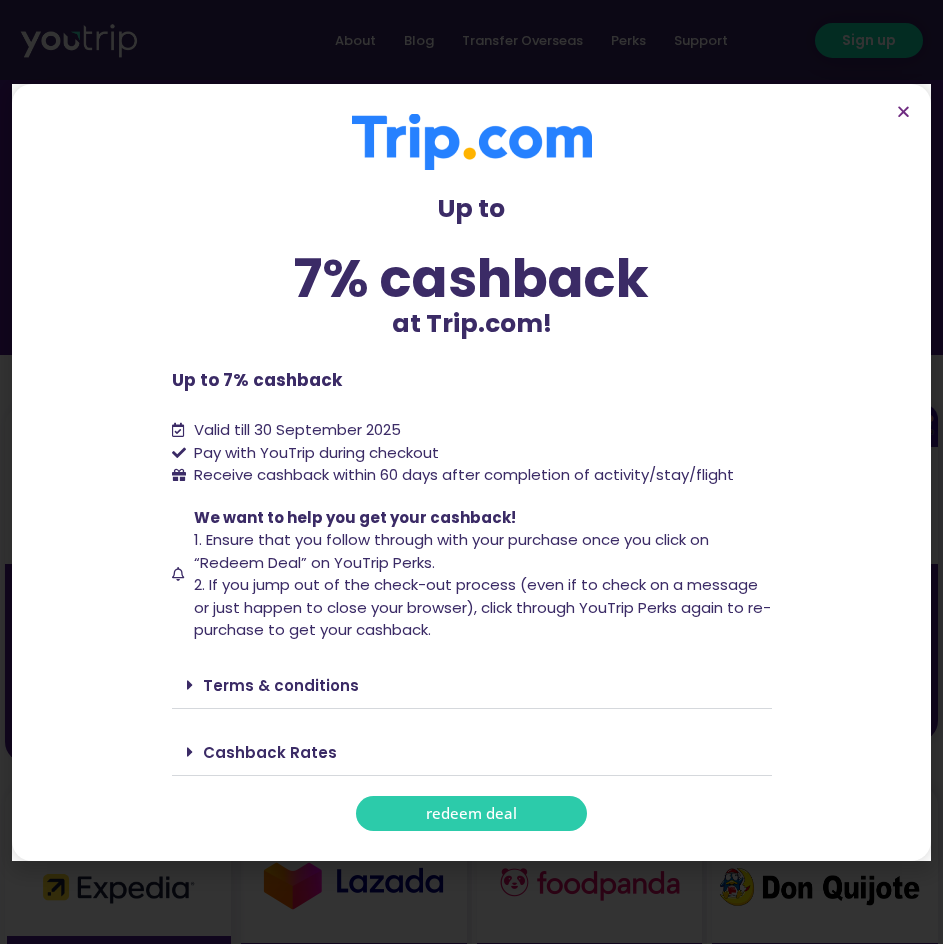 click on "redeem deal" at bounding box center (471, 813) 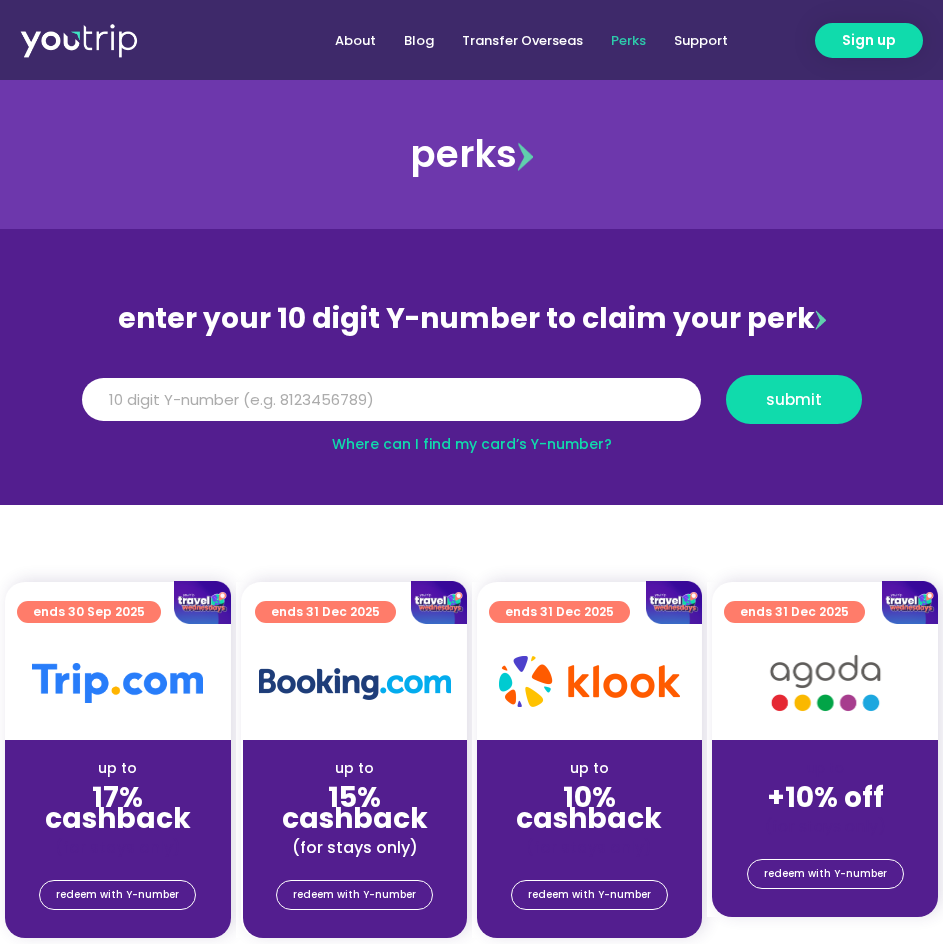 scroll, scrollTop: 0, scrollLeft: 0, axis: both 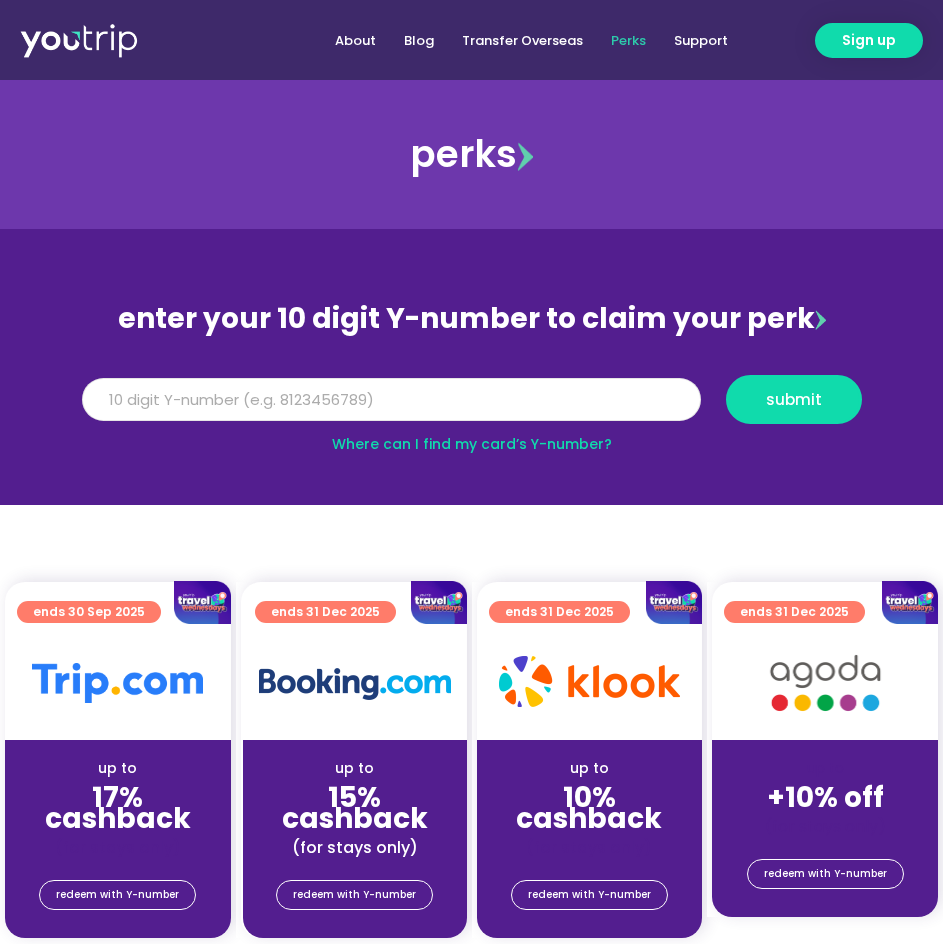 click on "Y Number" at bounding box center [391, 400] 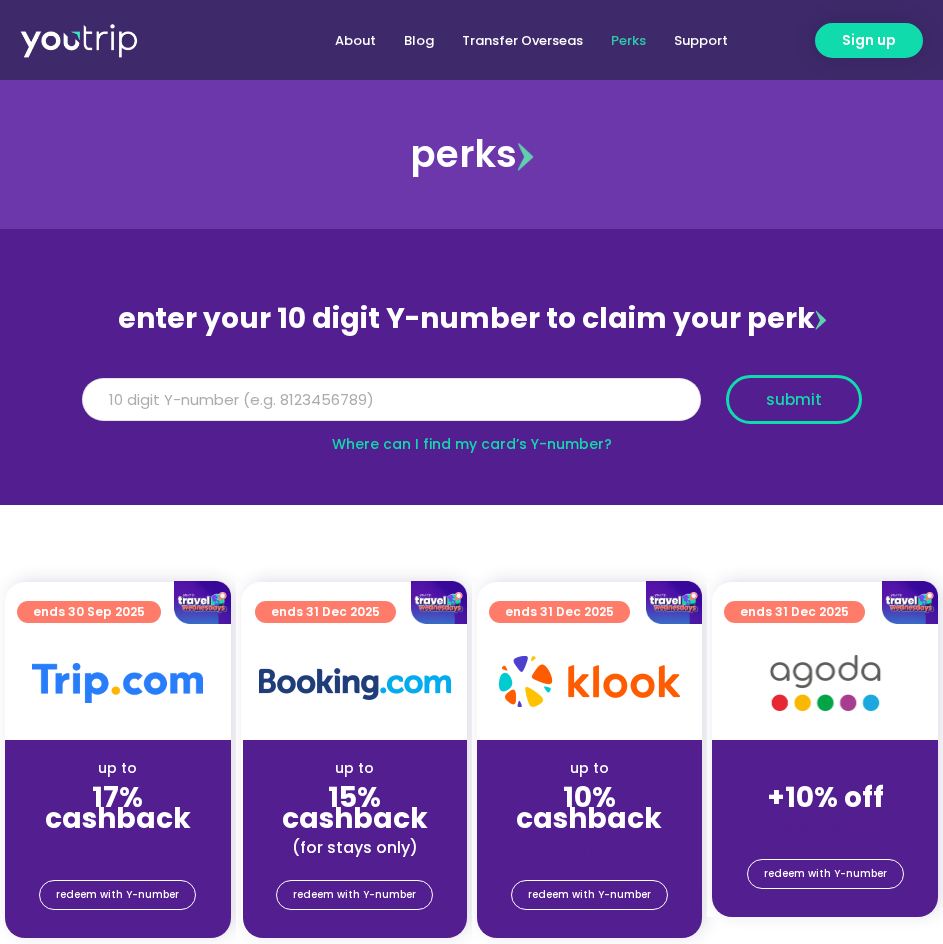 type on "[PHONE]" 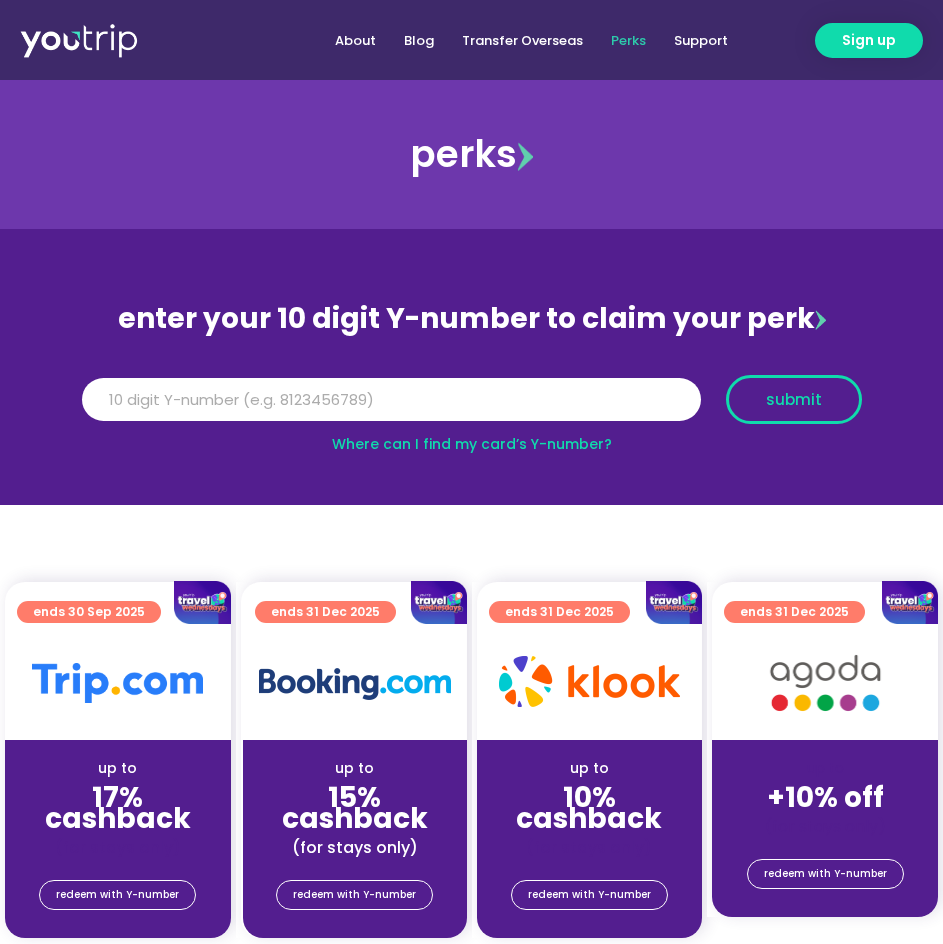 click on "submit" at bounding box center [794, 399] 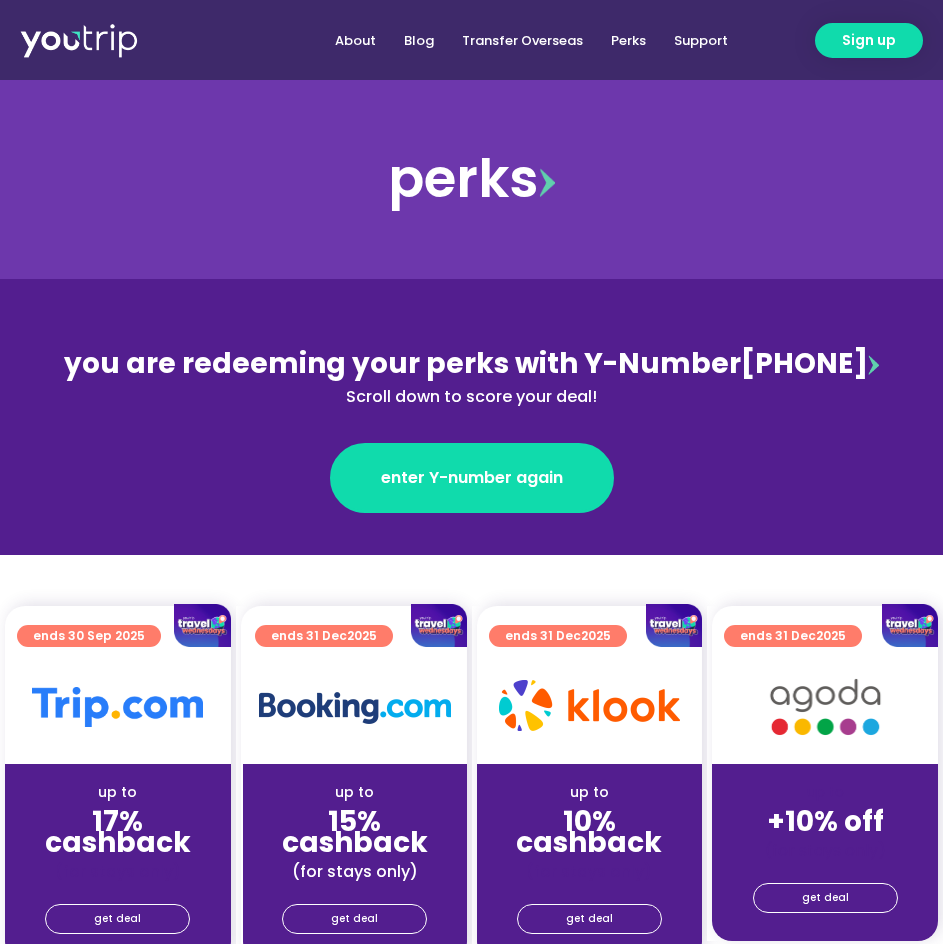 scroll, scrollTop: 300, scrollLeft: 0, axis: vertical 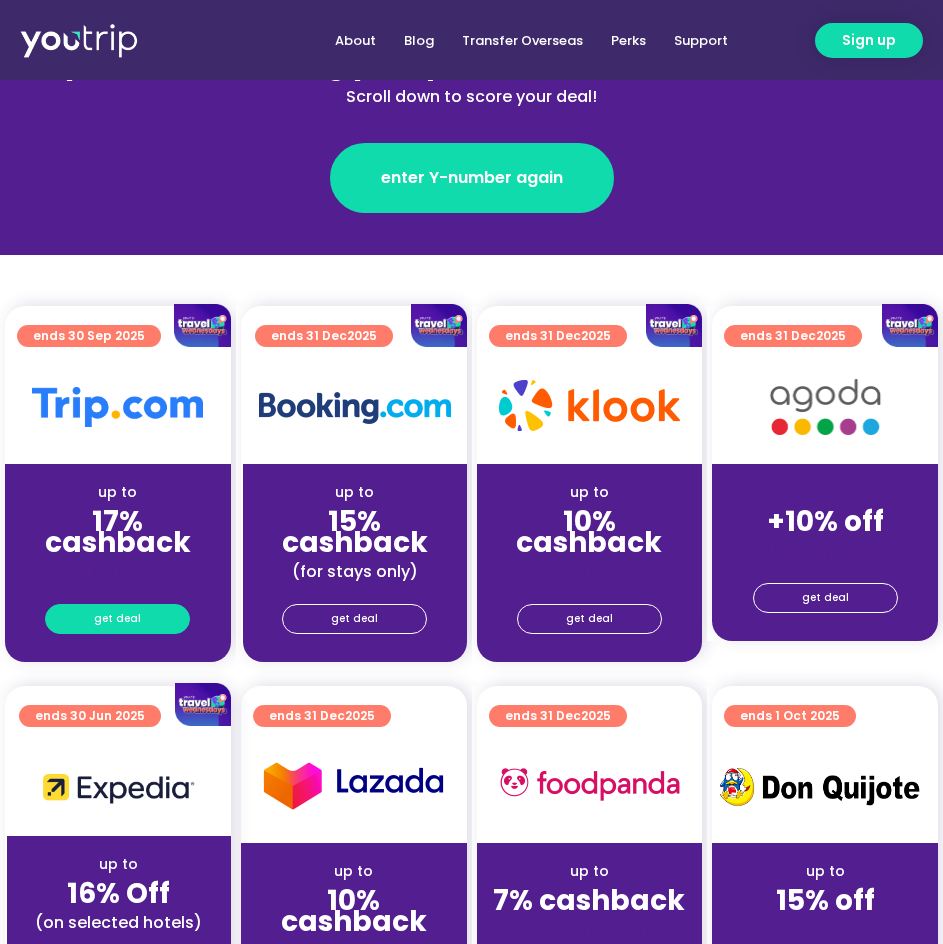 click on "get deal" at bounding box center (117, 619) 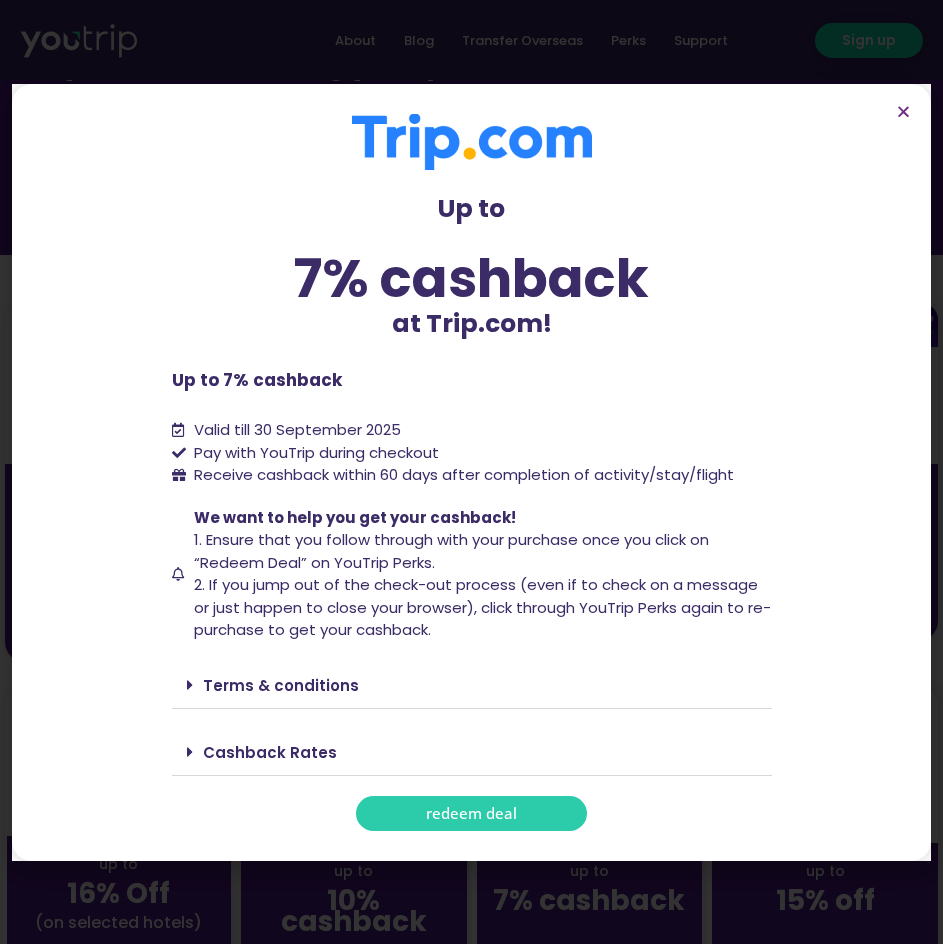 click on "redeem deal" at bounding box center (471, 813) 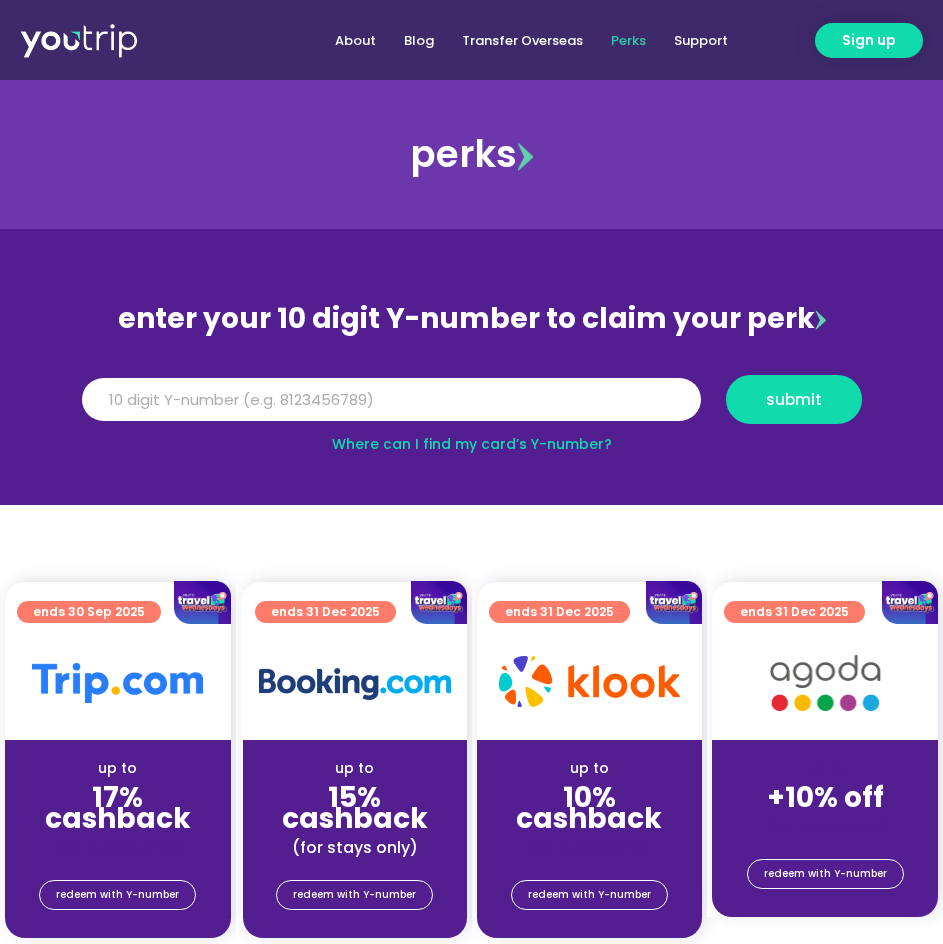 scroll, scrollTop: 0, scrollLeft: 0, axis: both 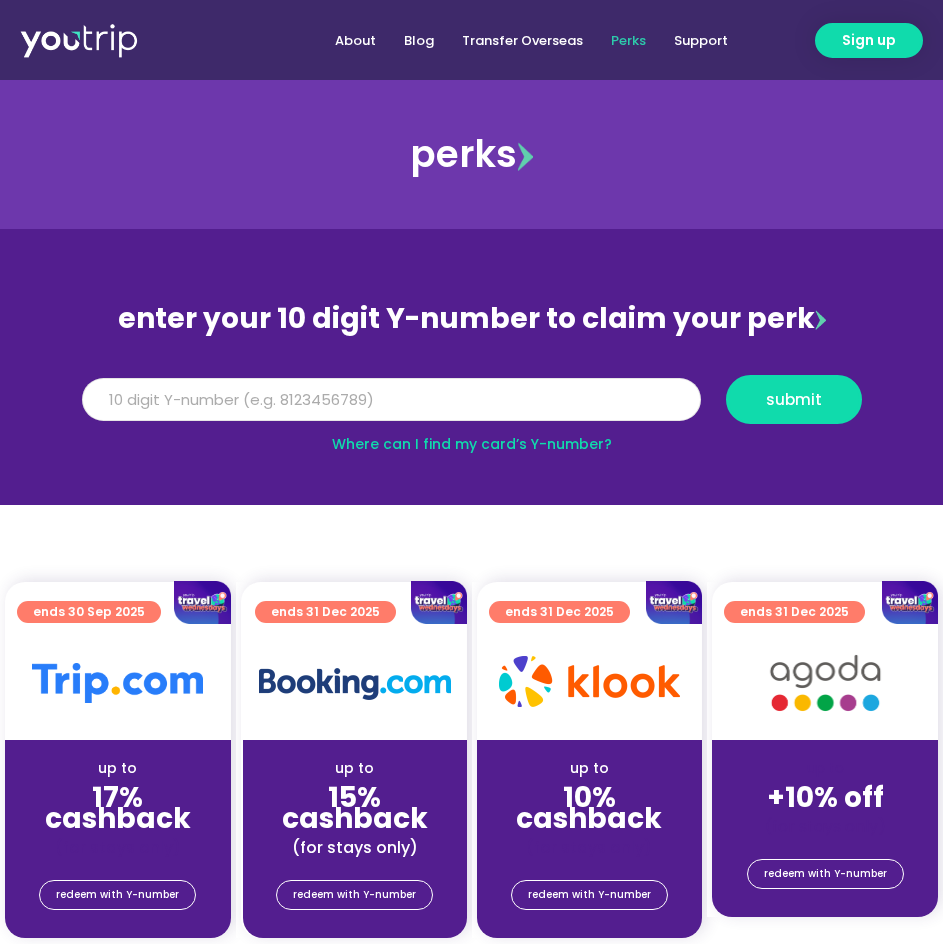 click on "Y Number" at bounding box center (391, 400) 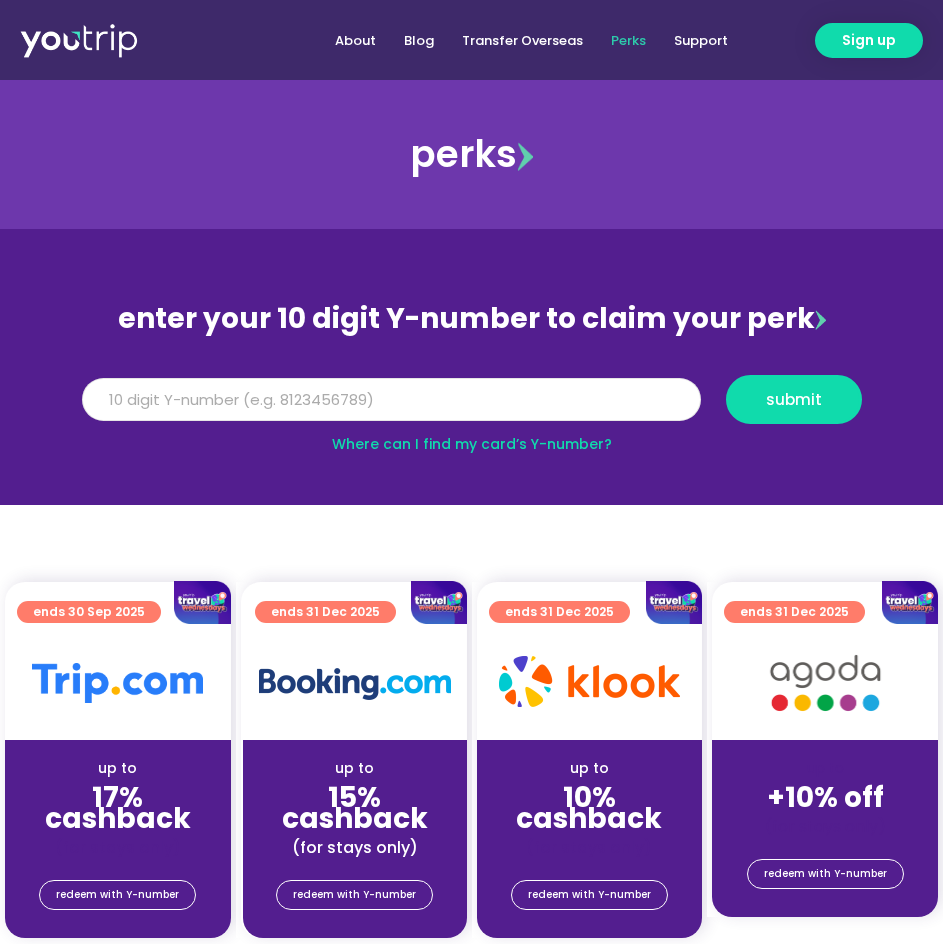 drag, startPoint x: 333, startPoint y: 407, endPoint x: -1, endPoint y: 393, distance: 334.29327 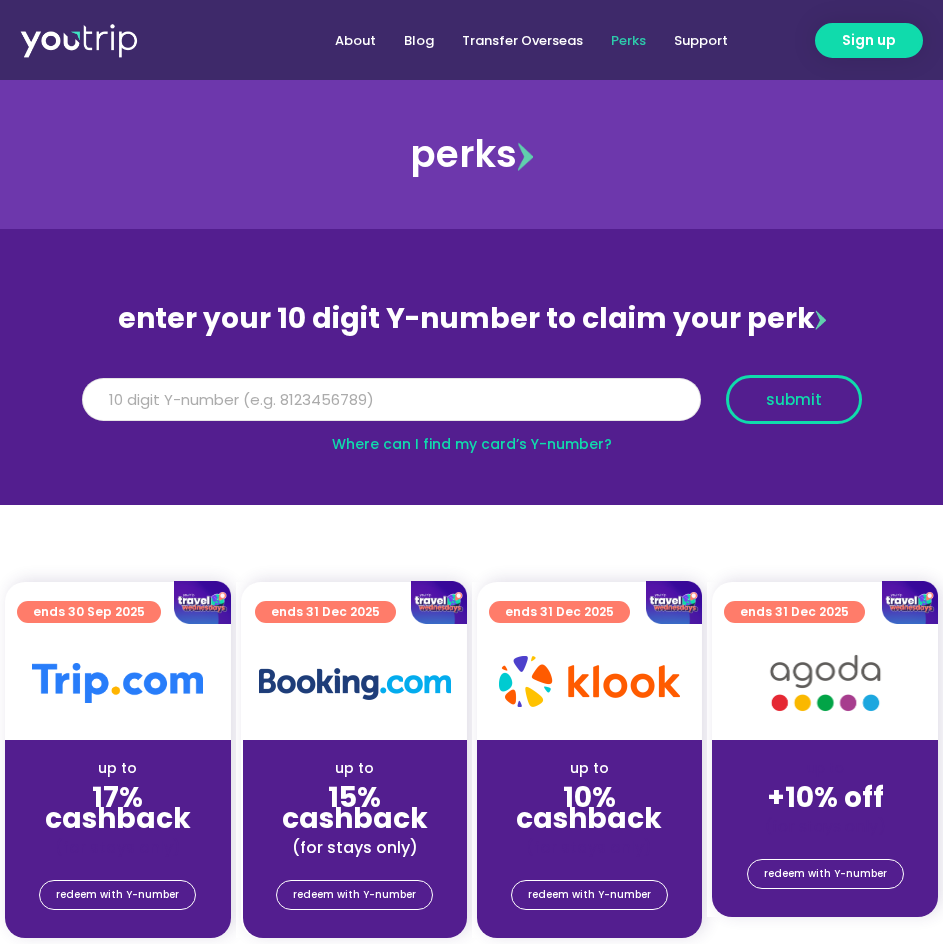 type on "[PHONE]" 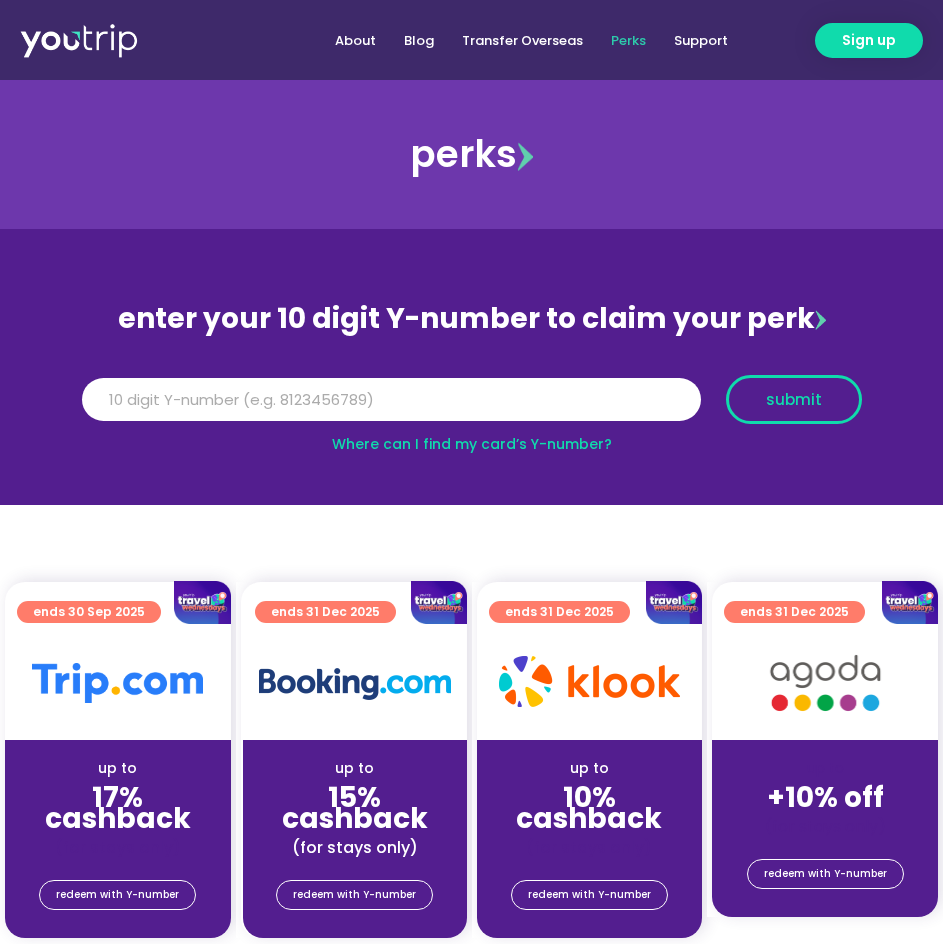 click on "submit" at bounding box center [794, 399] 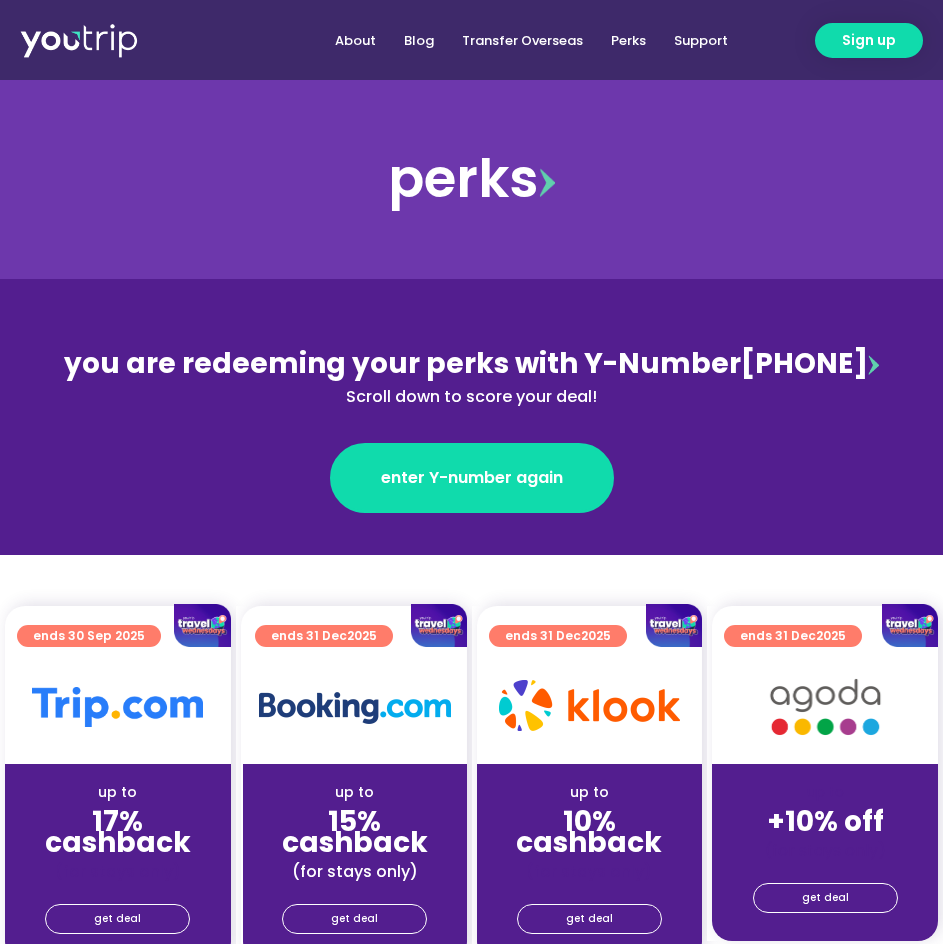 scroll, scrollTop: 0, scrollLeft: 0, axis: both 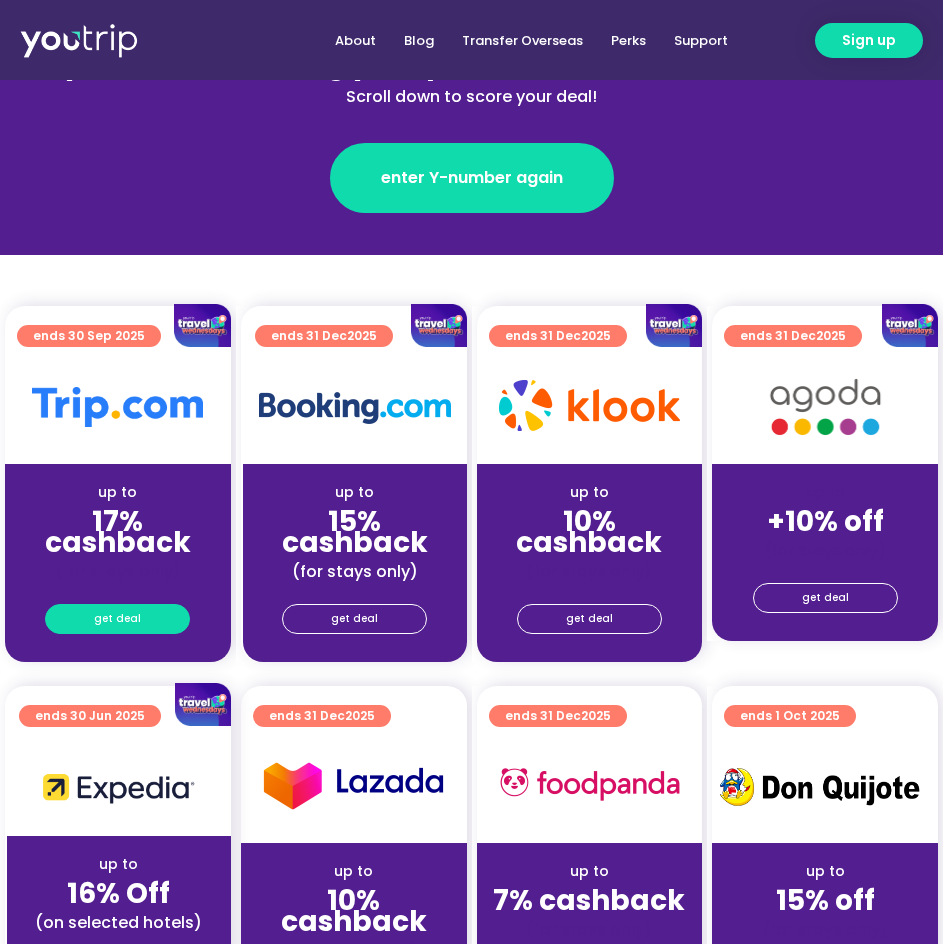 click on "get deal" at bounding box center (117, 619) 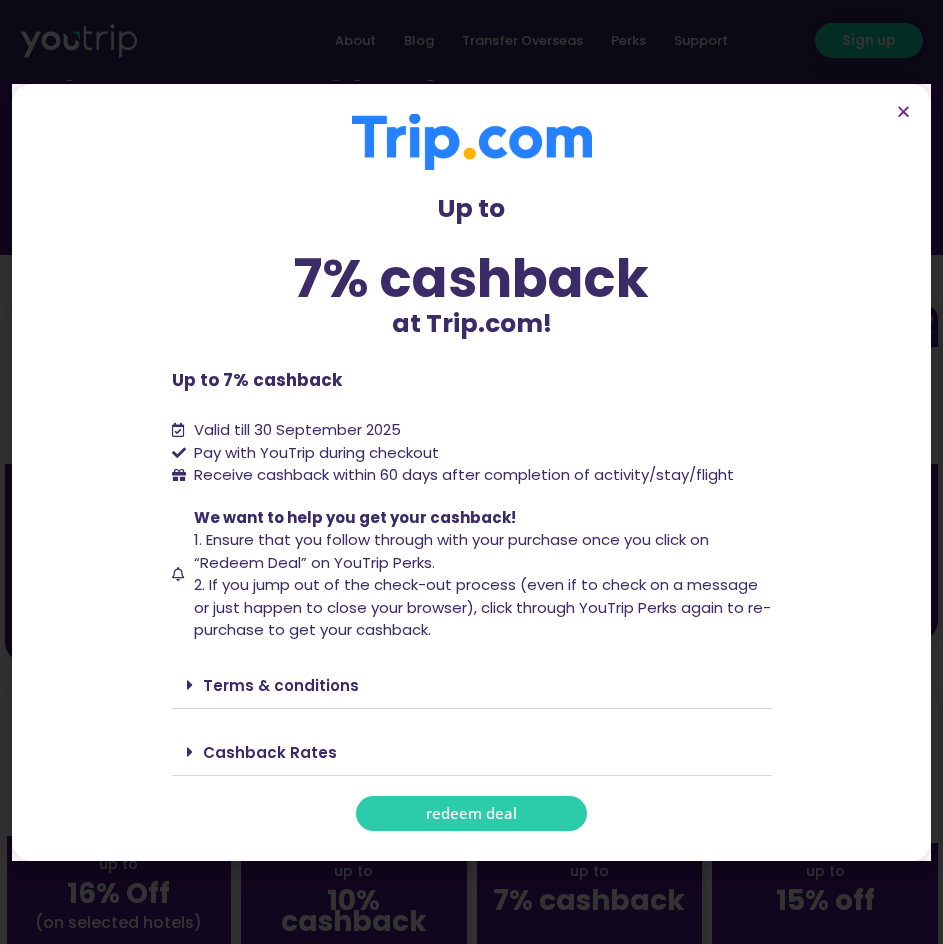 click on "redeem deal" at bounding box center [471, 813] 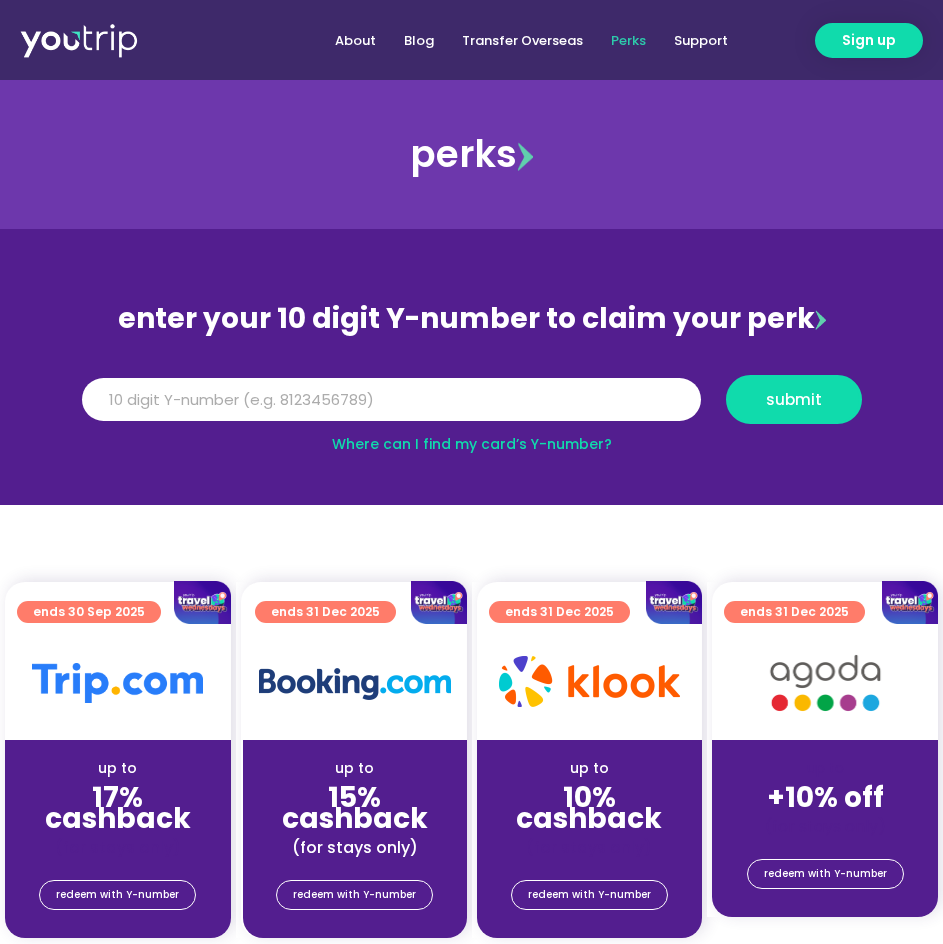 scroll, scrollTop: 0, scrollLeft: 0, axis: both 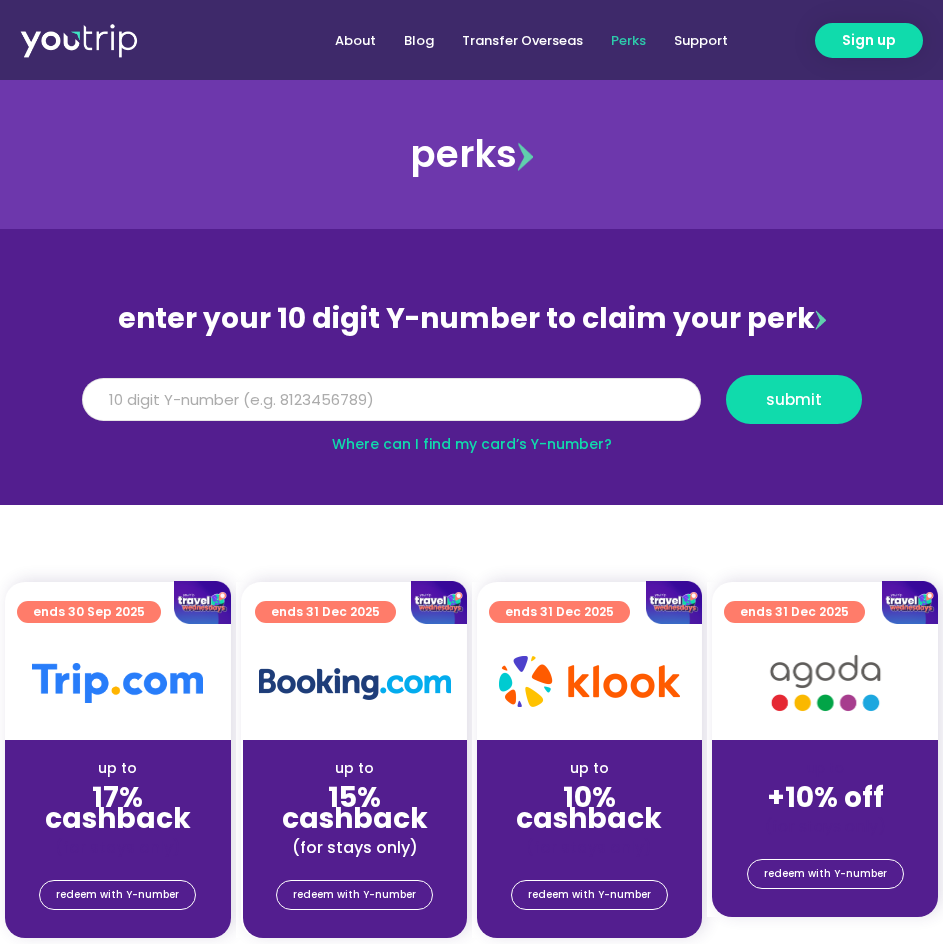 click on "Y Number" at bounding box center [391, 400] 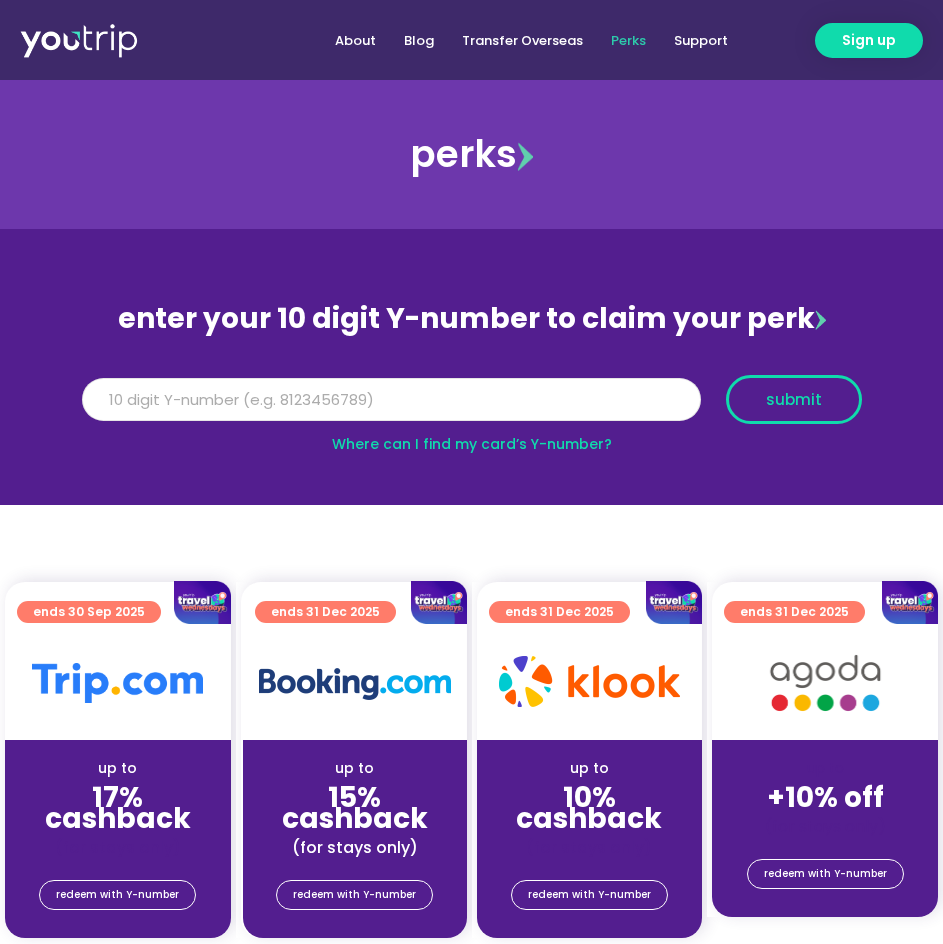 type on "[PHONE]" 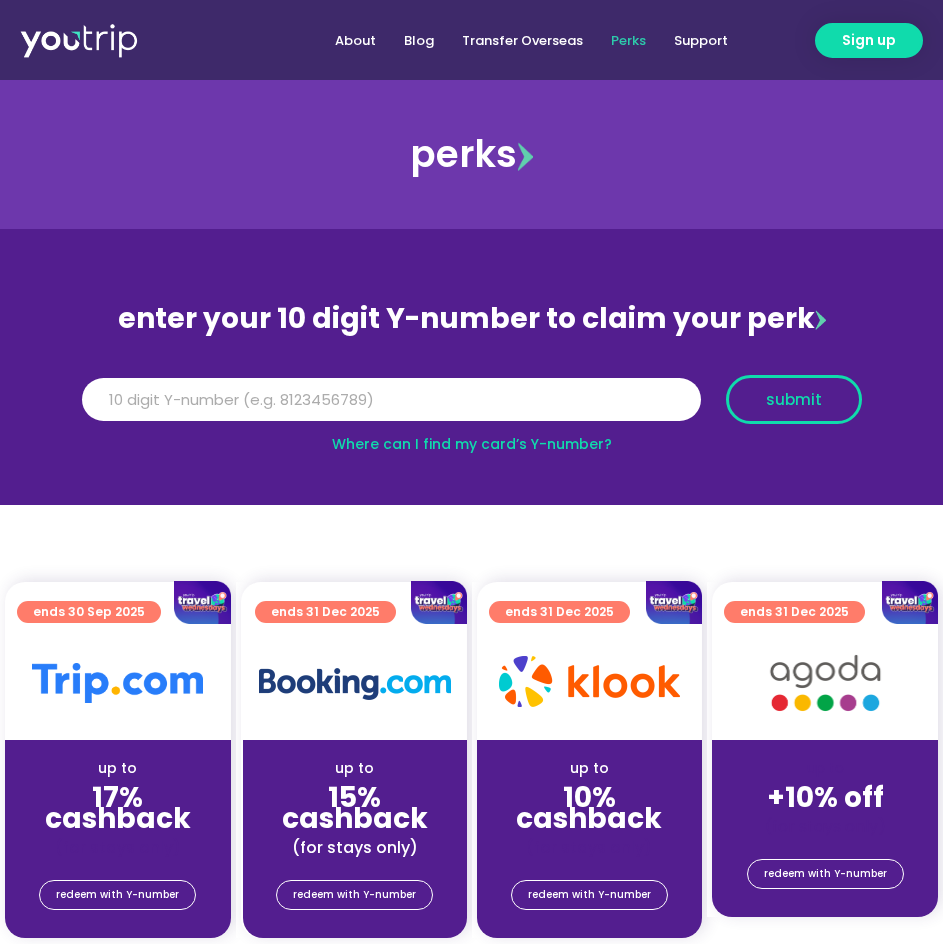 click on "submit" at bounding box center (794, 399) 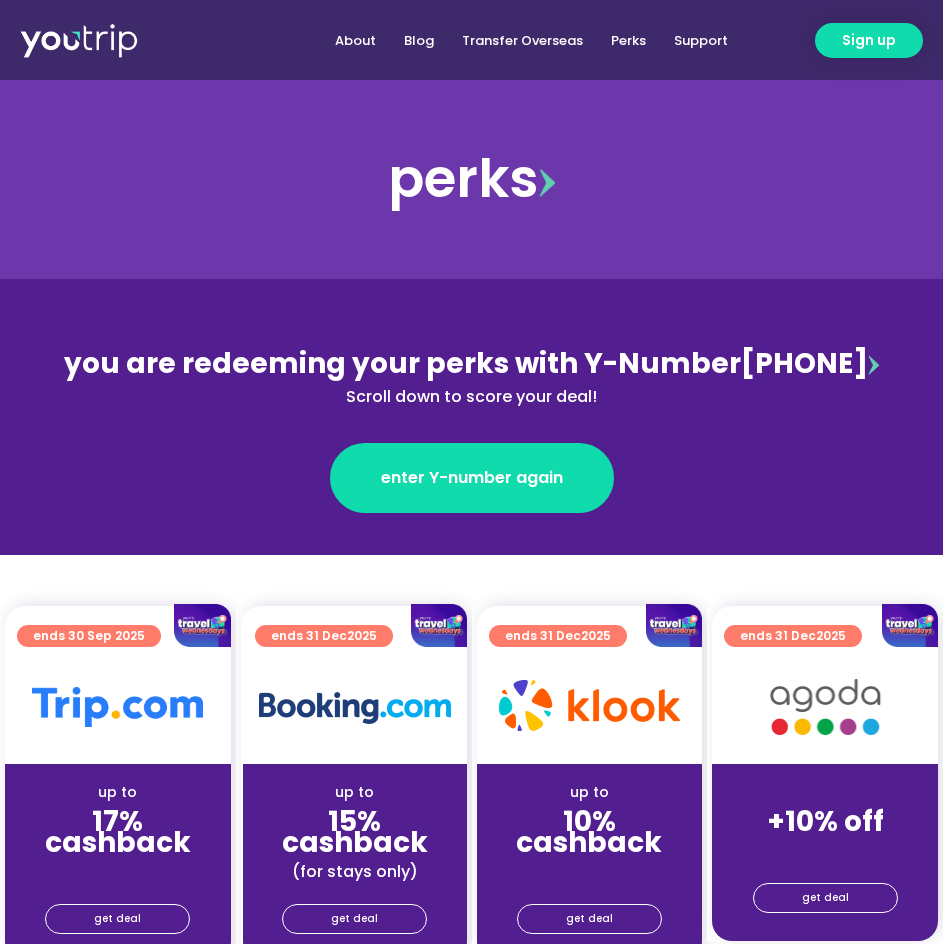 scroll, scrollTop: 0, scrollLeft: 0, axis: both 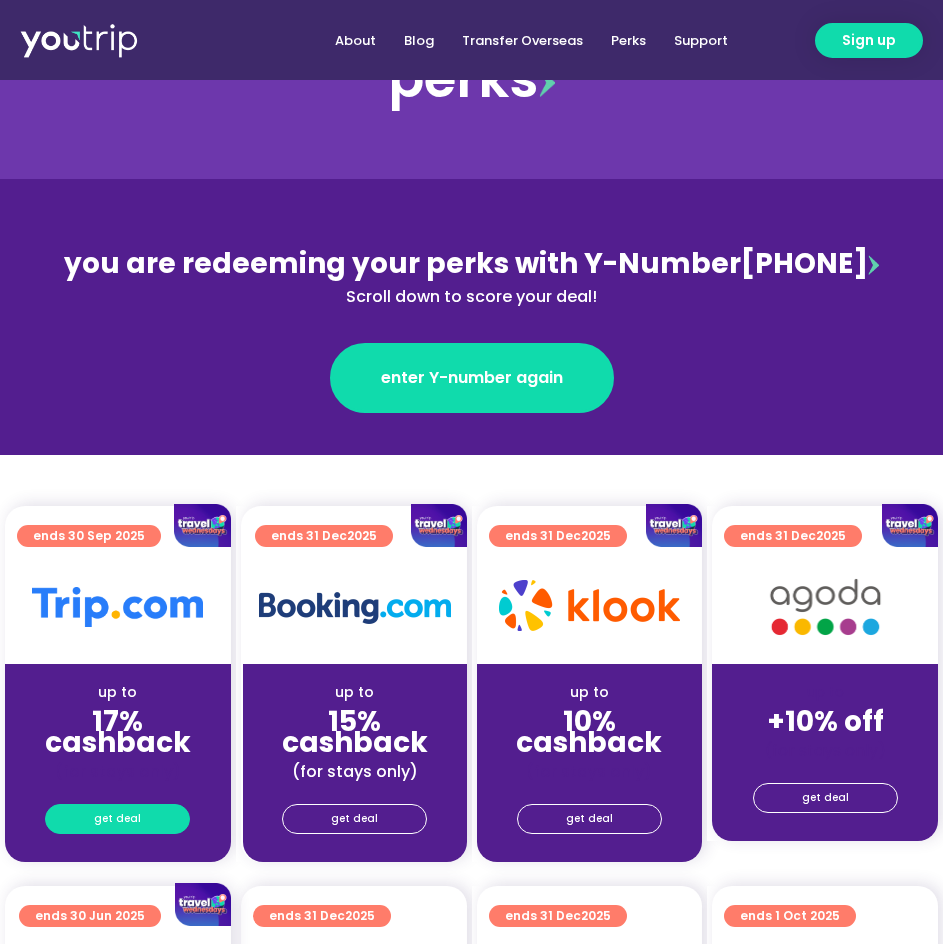 click on "get deal" at bounding box center [117, 819] 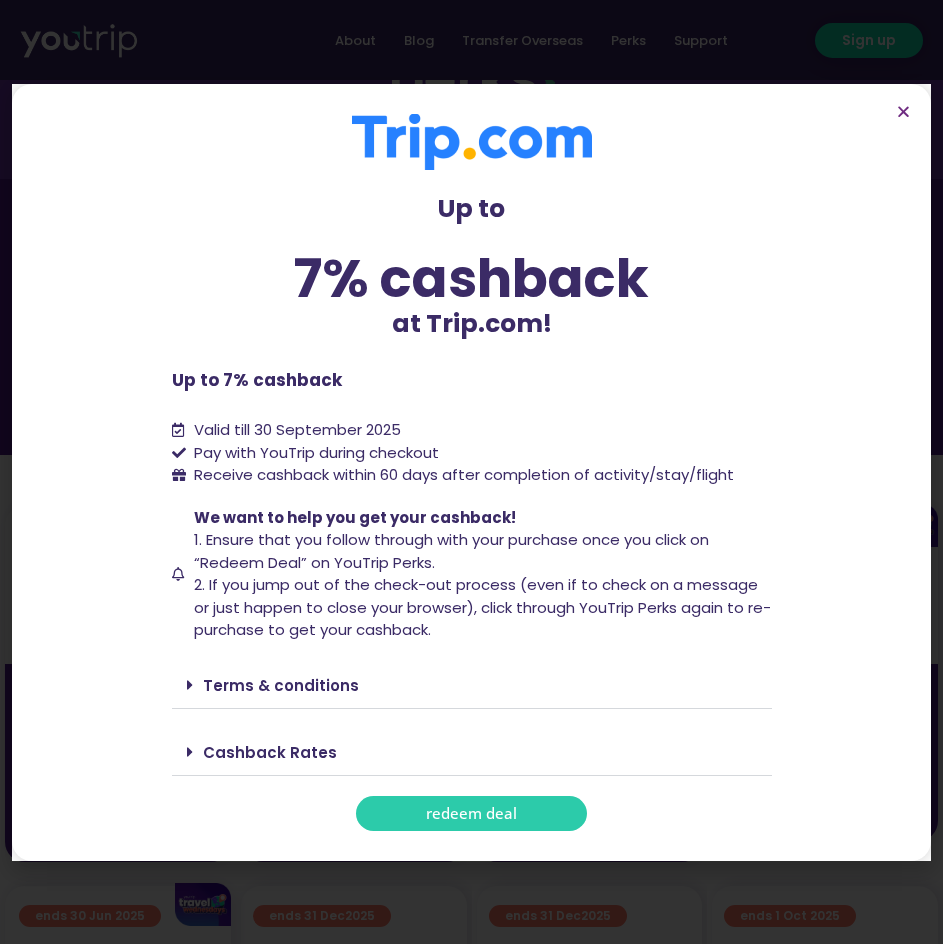 click on "redeem deal" at bounding box center [471, 813] 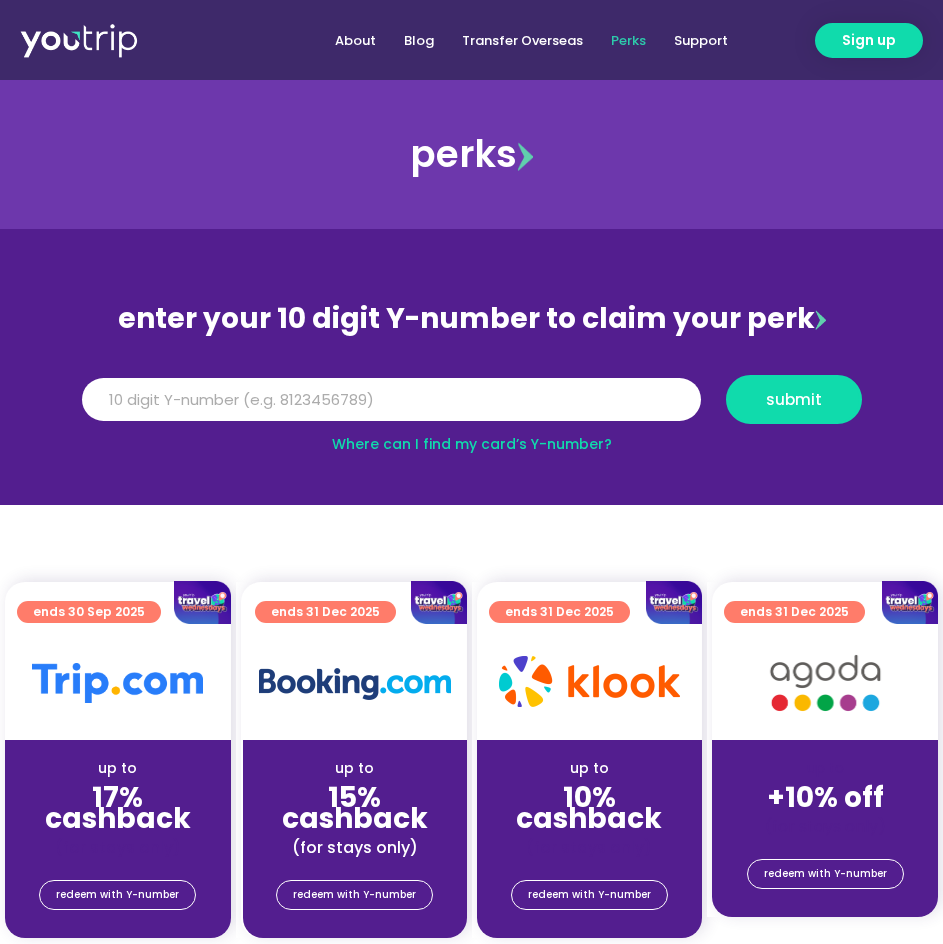 scroll, scrollTop: 0, scrollLeft: 0, axis: both 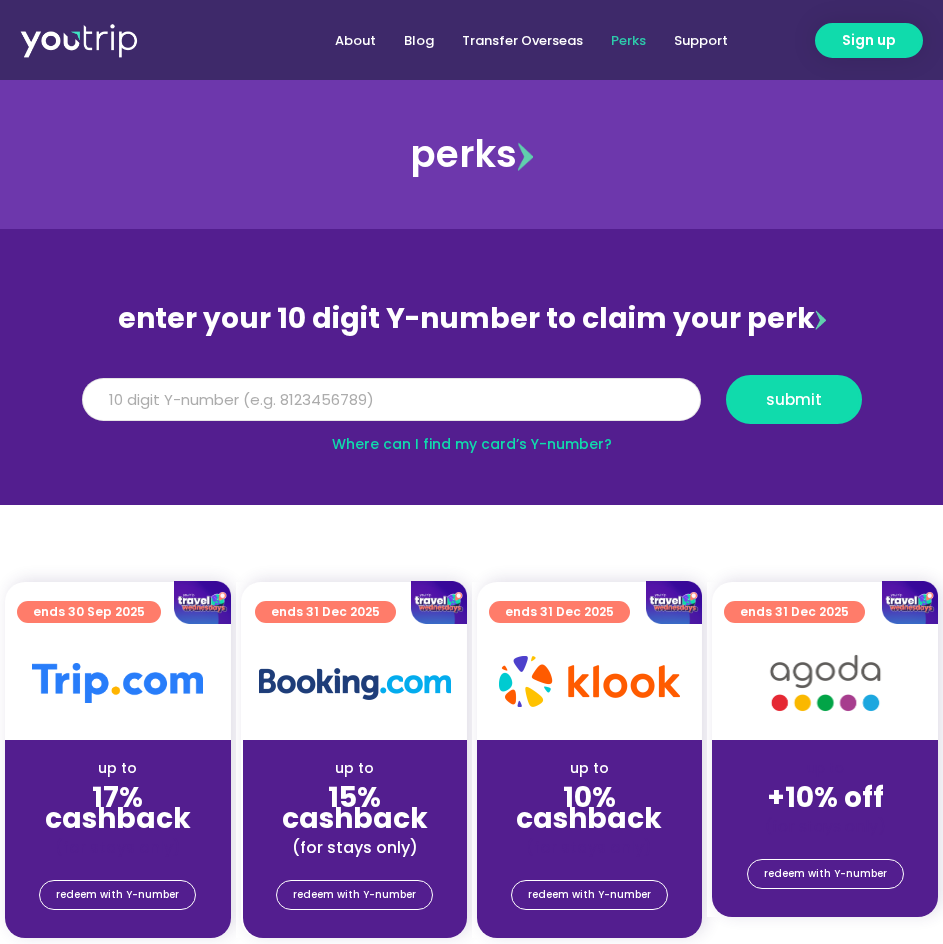 click on "Y Number" at bounding box center (391, 400) 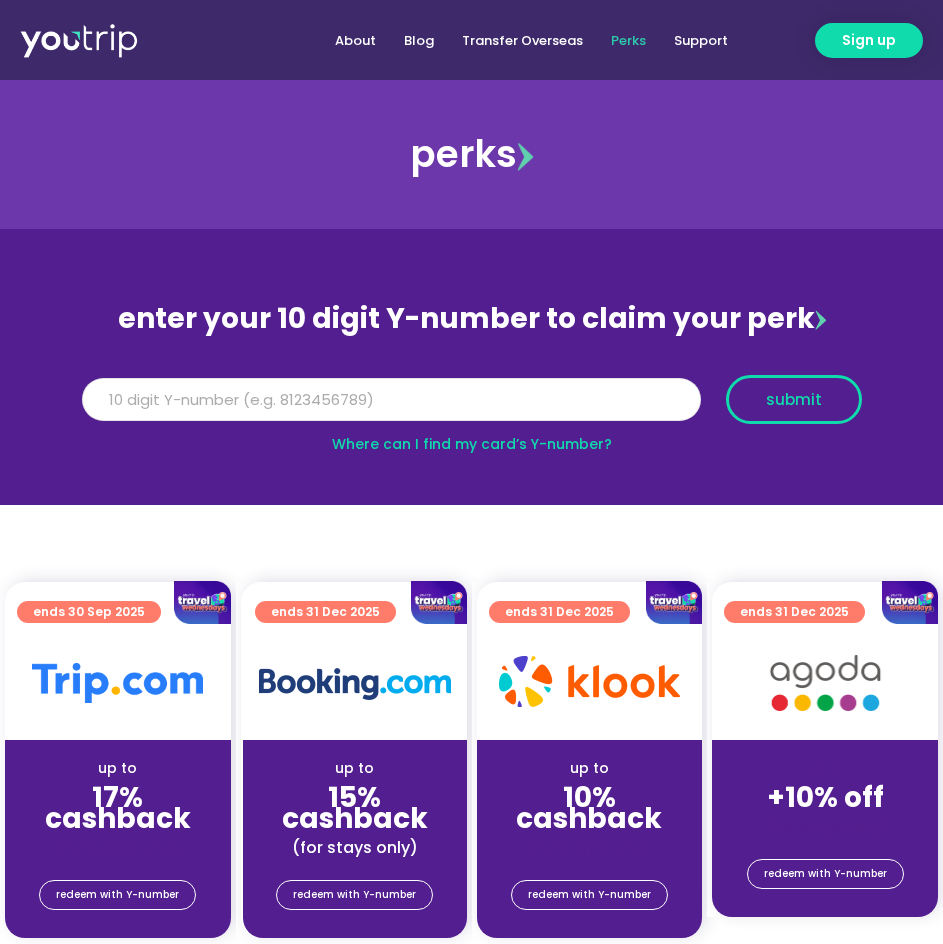 type on "[PHONE]" 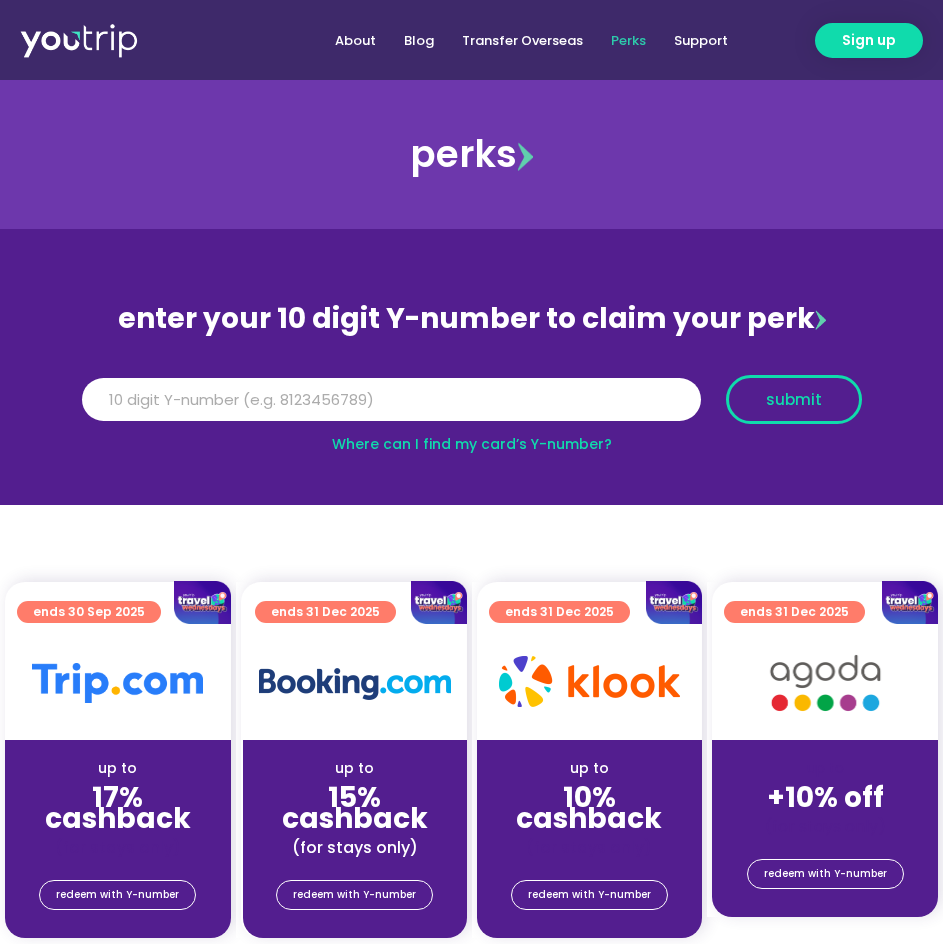 click on "submit" at bounding box center (794, 399) 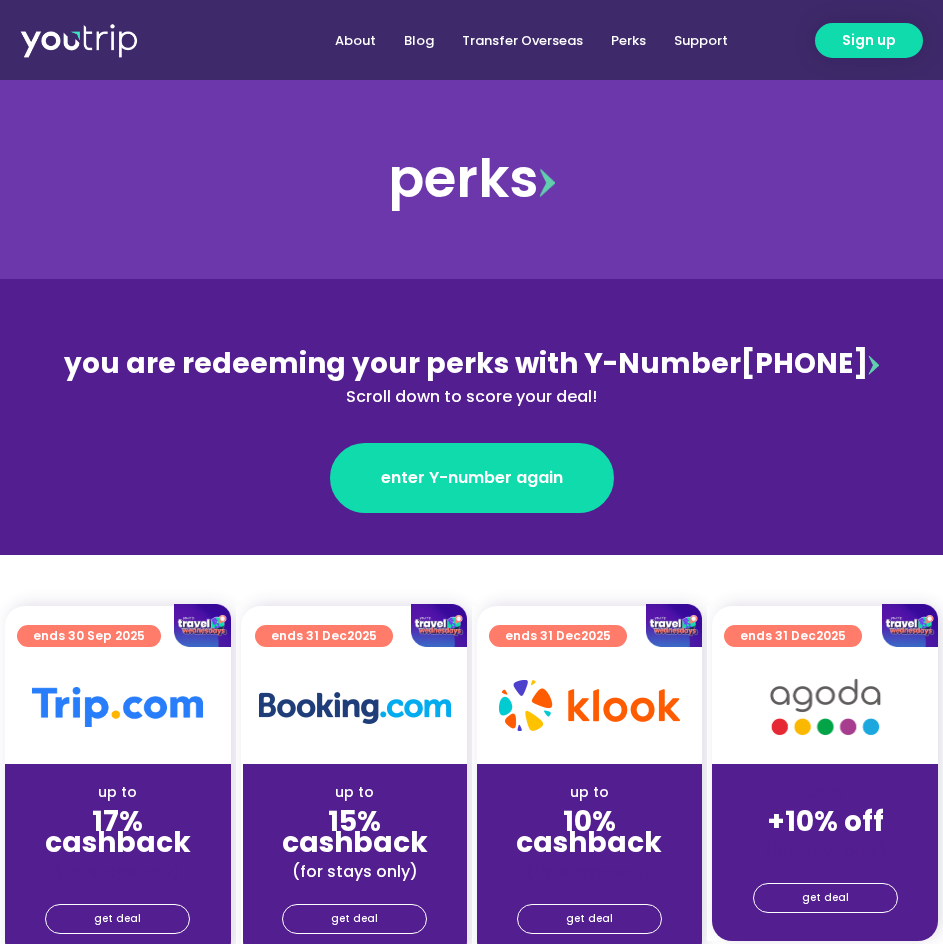 scroll, scrollTop: 0, scrollLeft: 0, axis: both 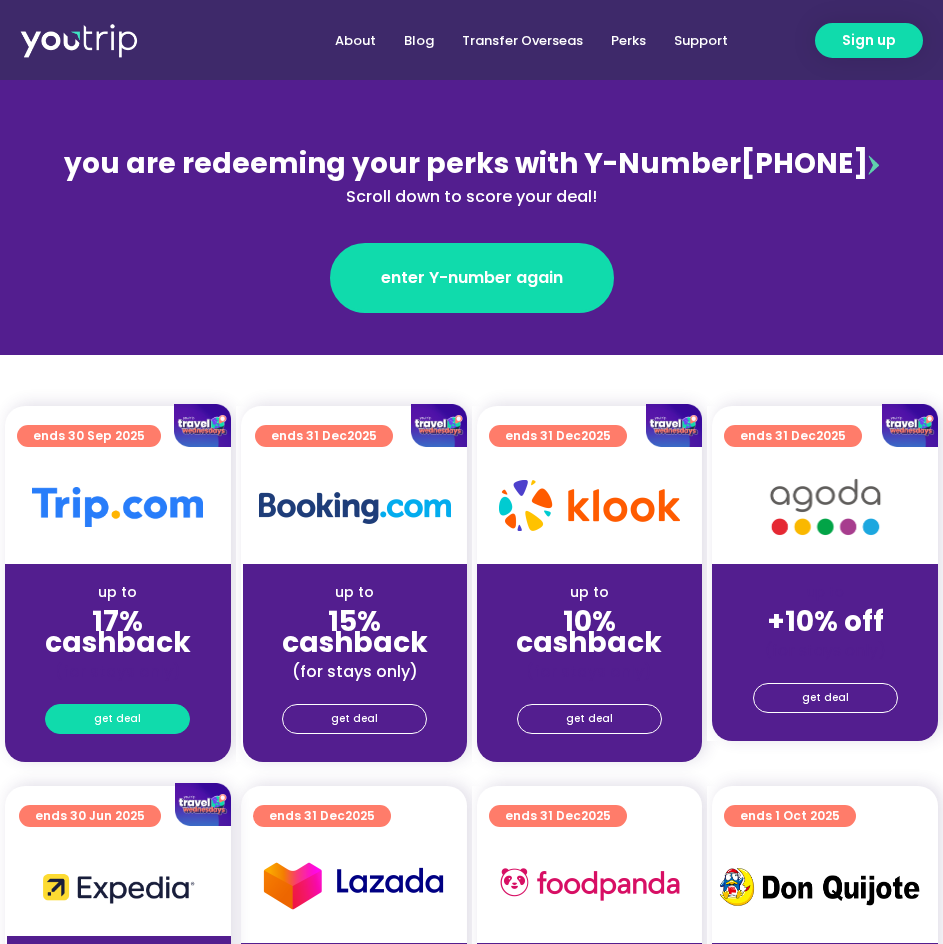 click on "get deal" at bounding box center [117, 719] 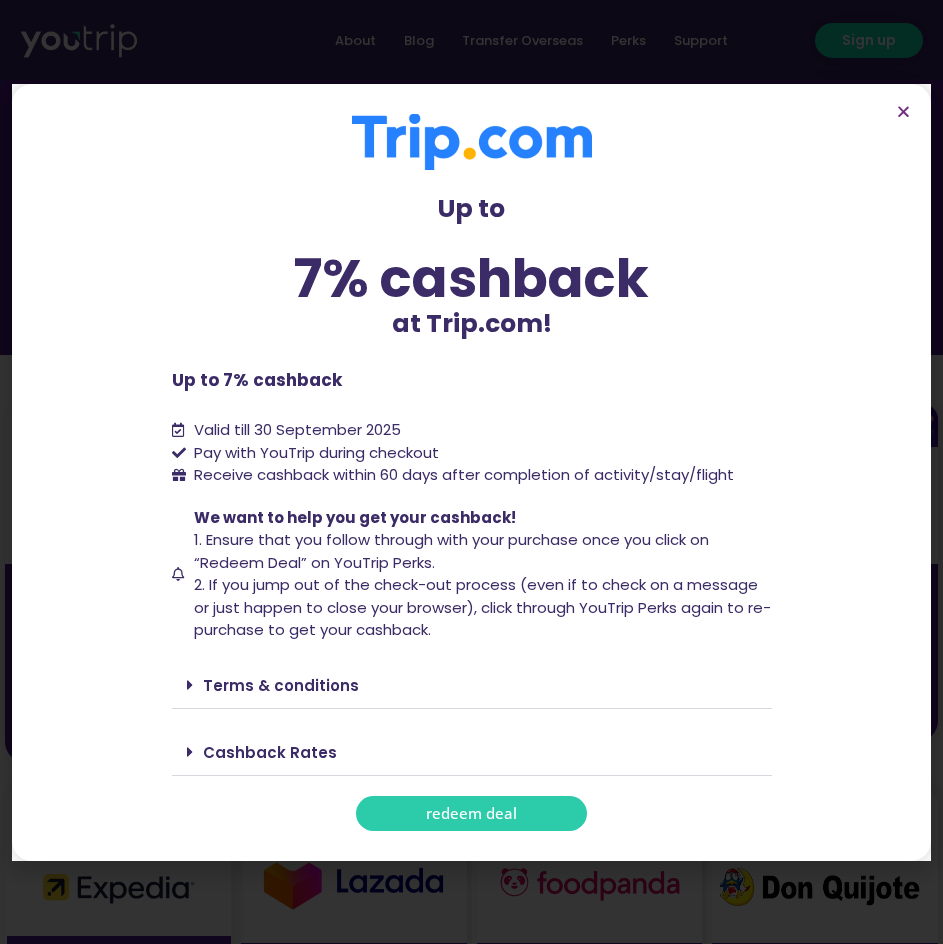 click on "redeem deal" at bounding box center (471, 813) 